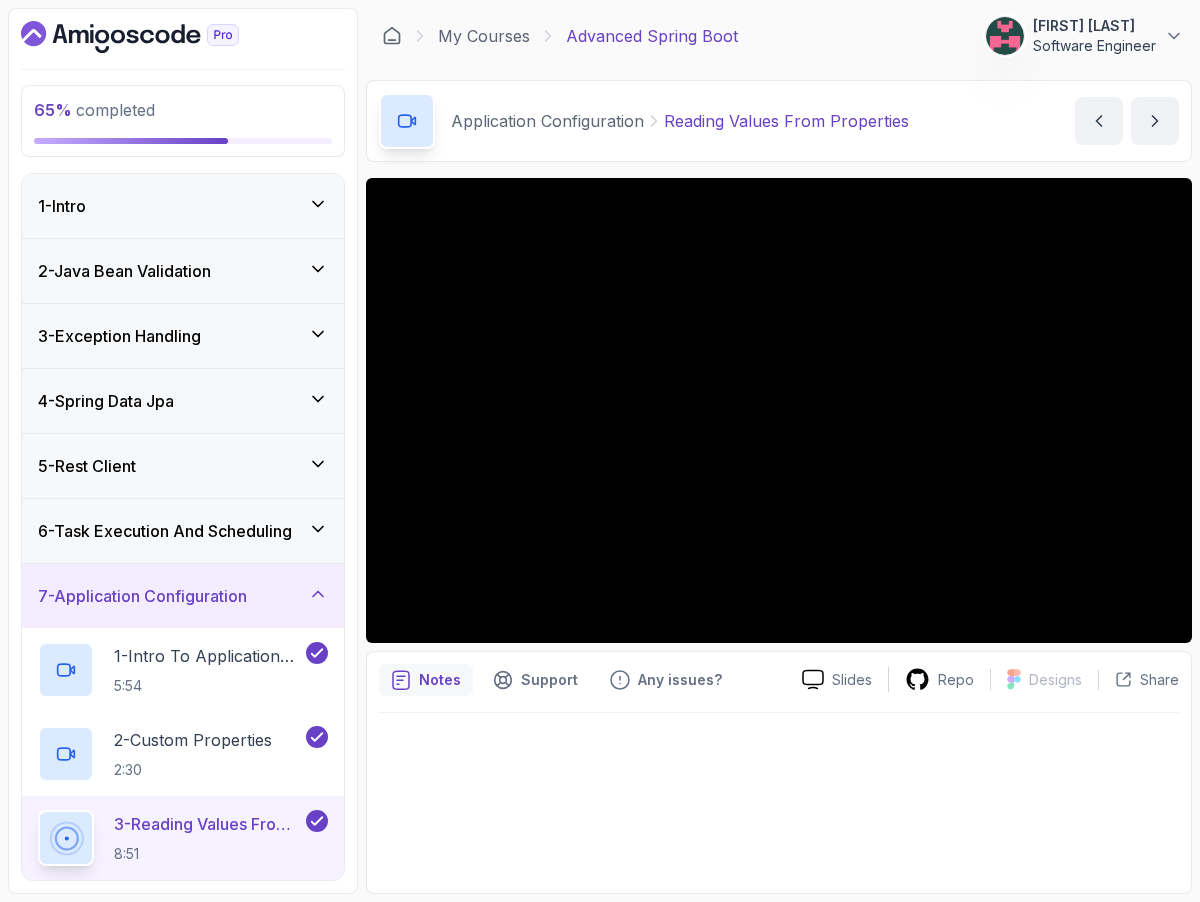 scroll, scrollTop: 0, scrollLeft: 0, axis: both 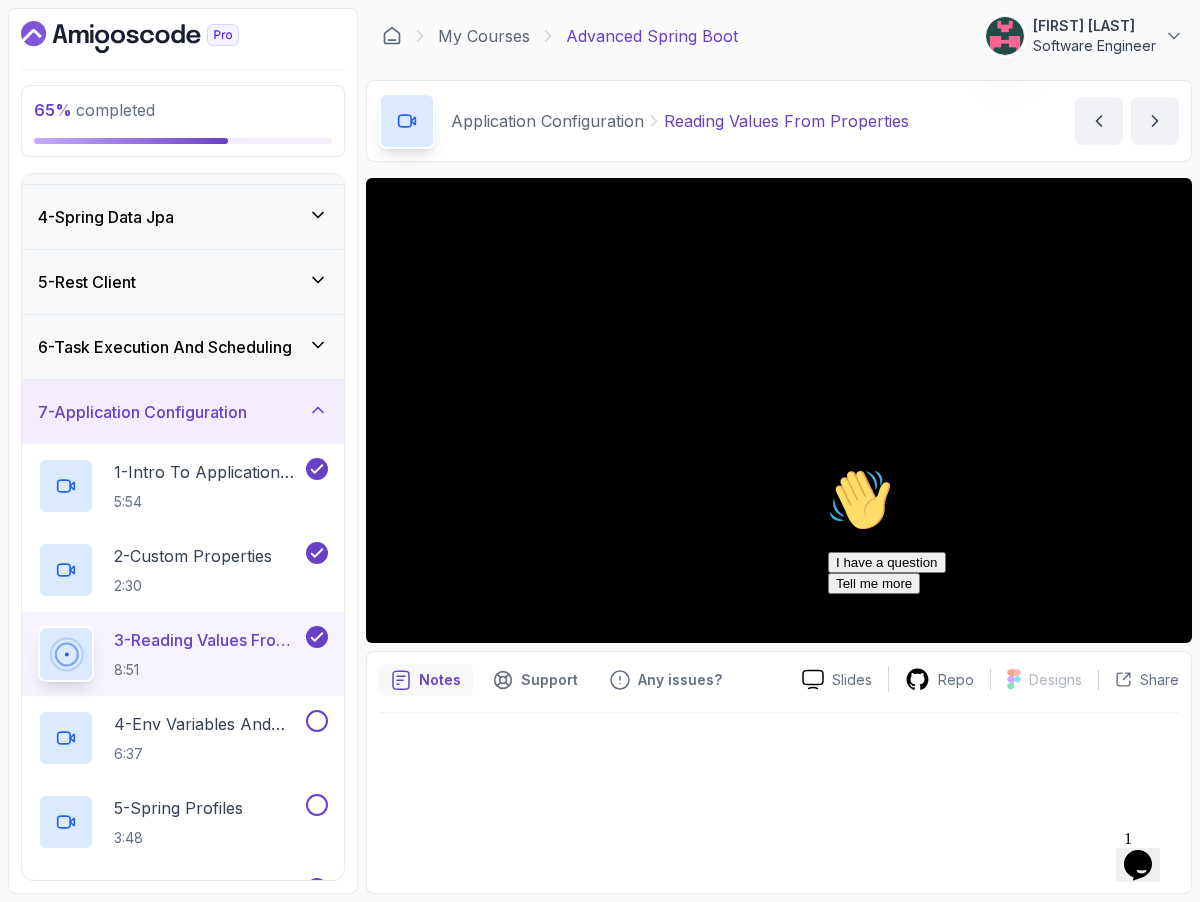 click at bounding box center [828, 468] 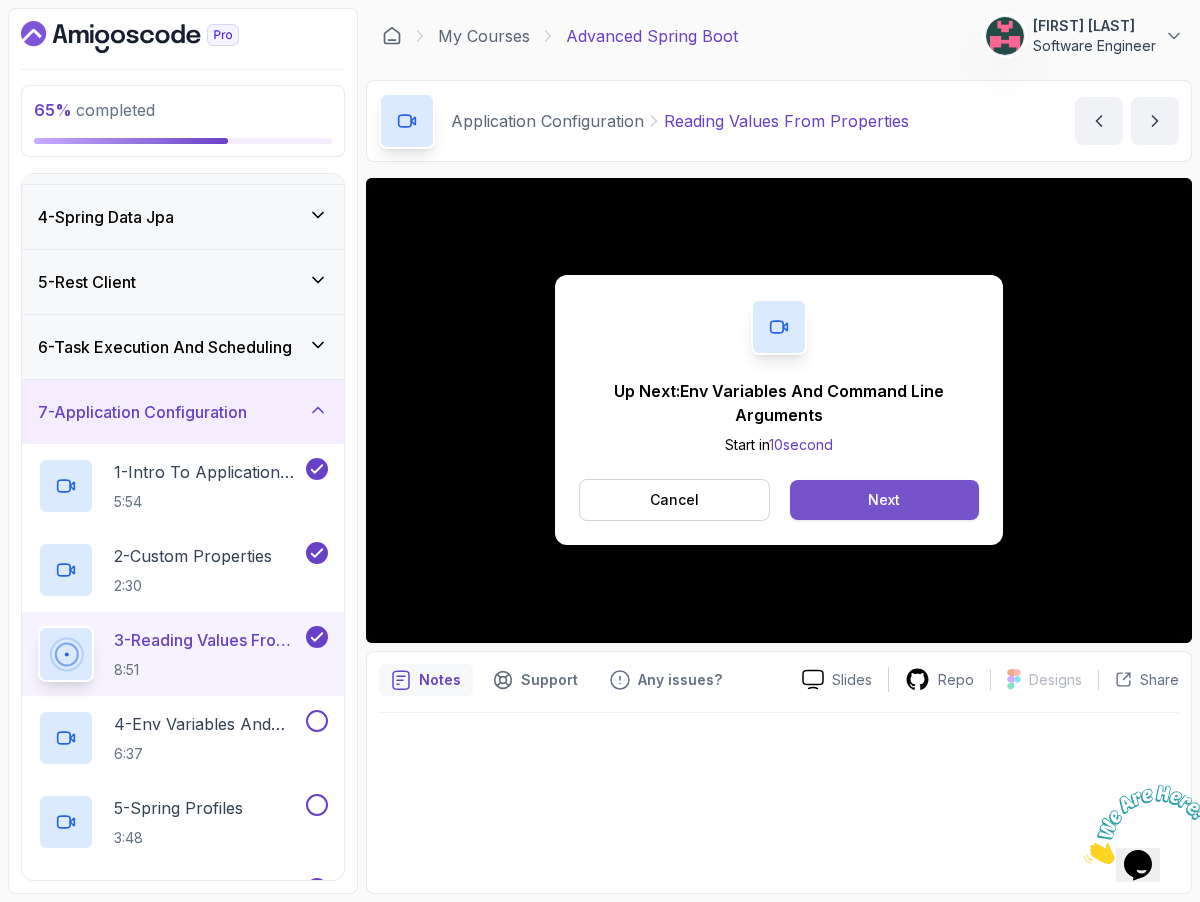 click on "Next" at bounding box center (884, 500) 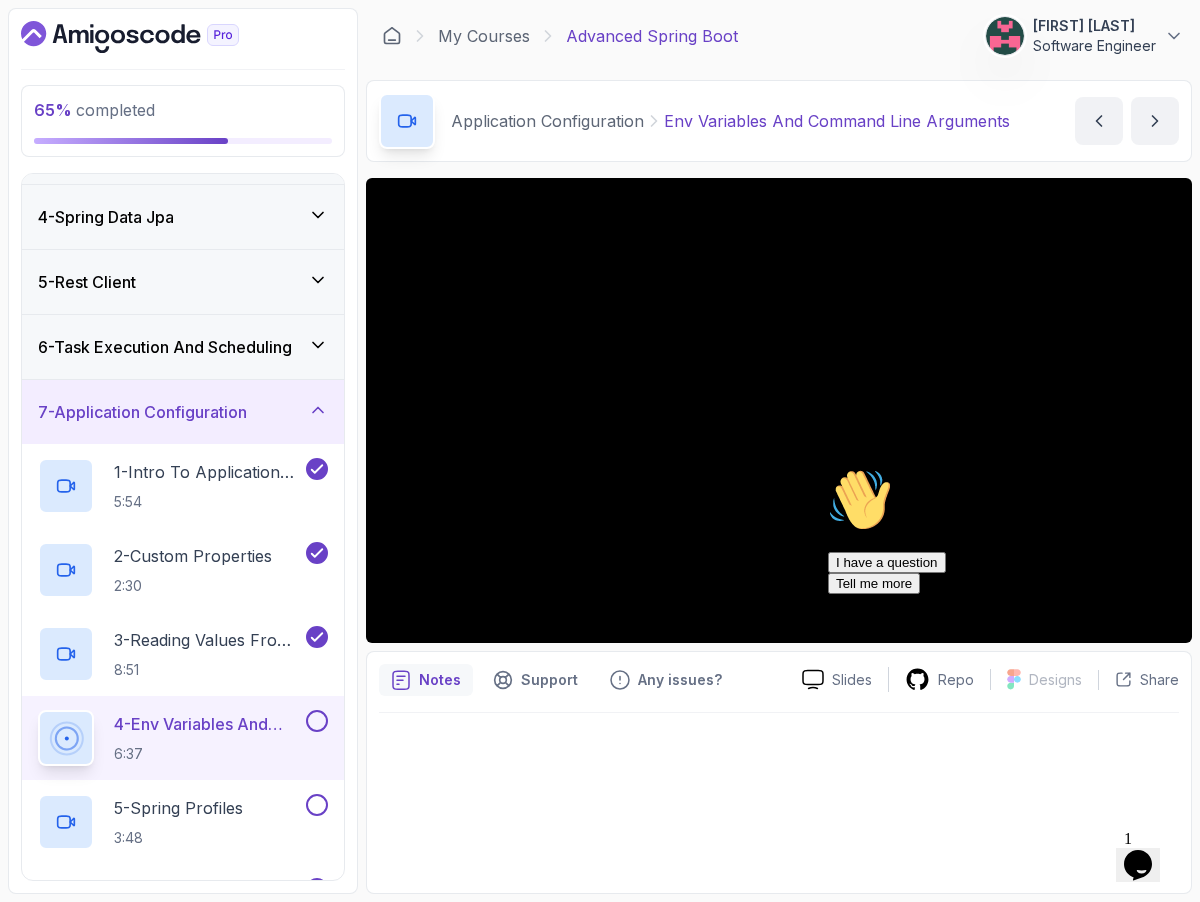 click at bounding box center [1000, 636] 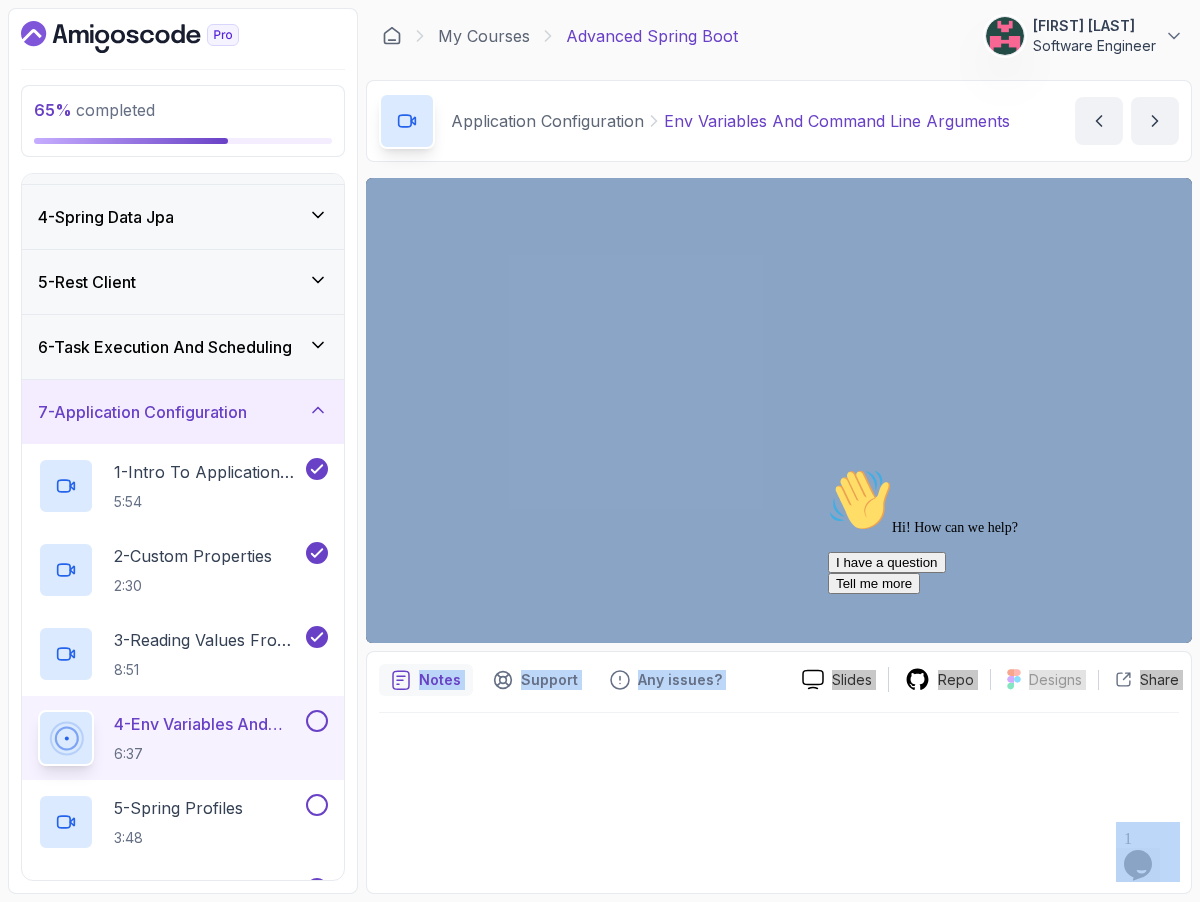 click at bounding box center (779, 797) 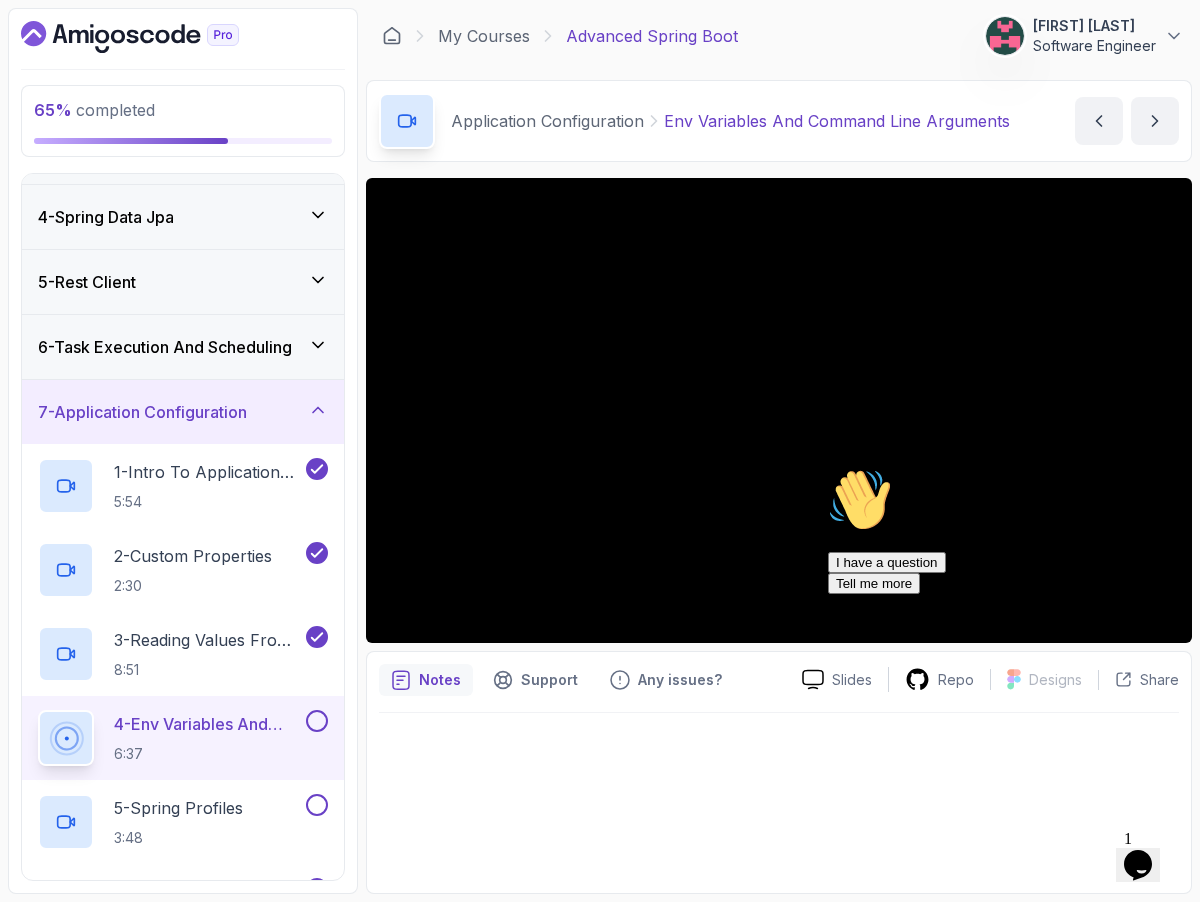 click on "Hi! How can we help? I have a question Tell me more" at bounding box center (1008, 531) 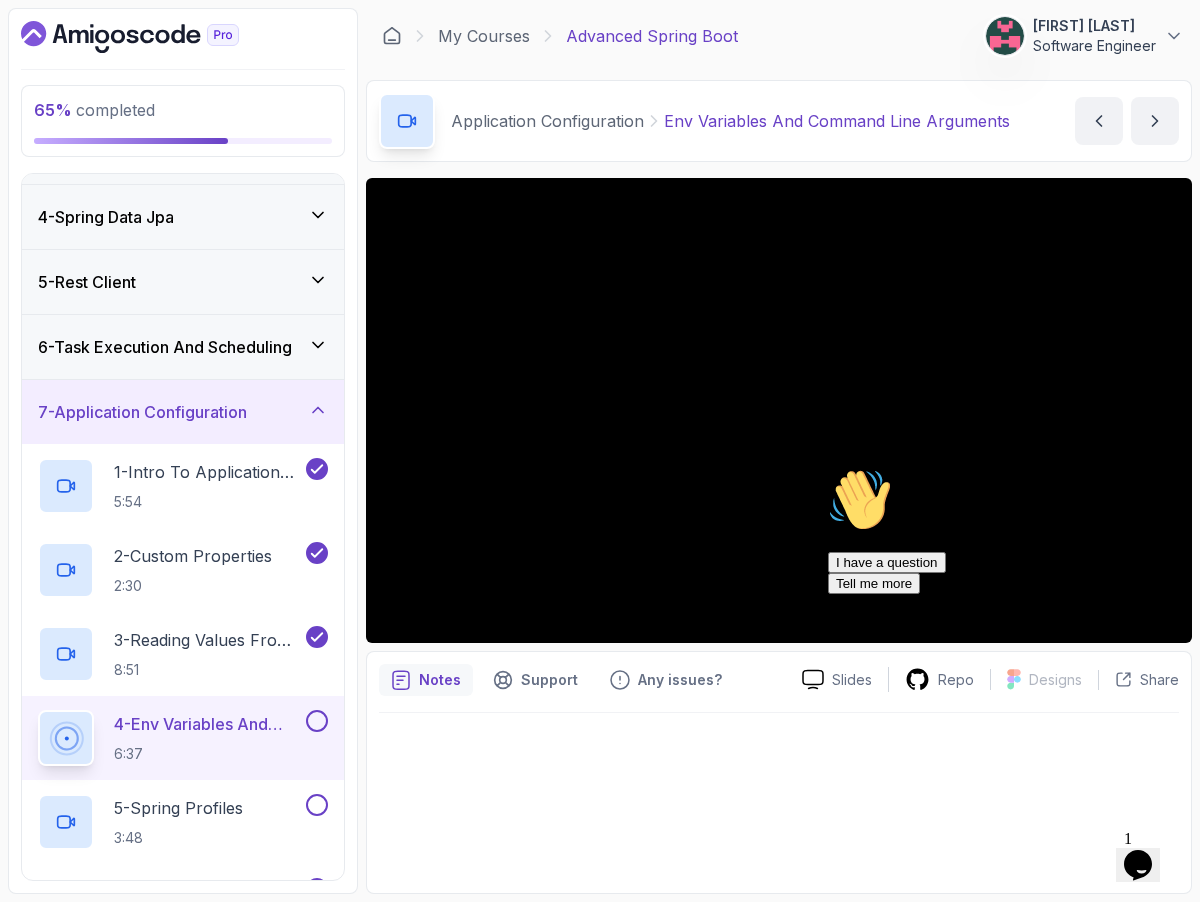 click on "Hi! How can we help? I have a question Tell me more" at bounding box center [1008, 531] 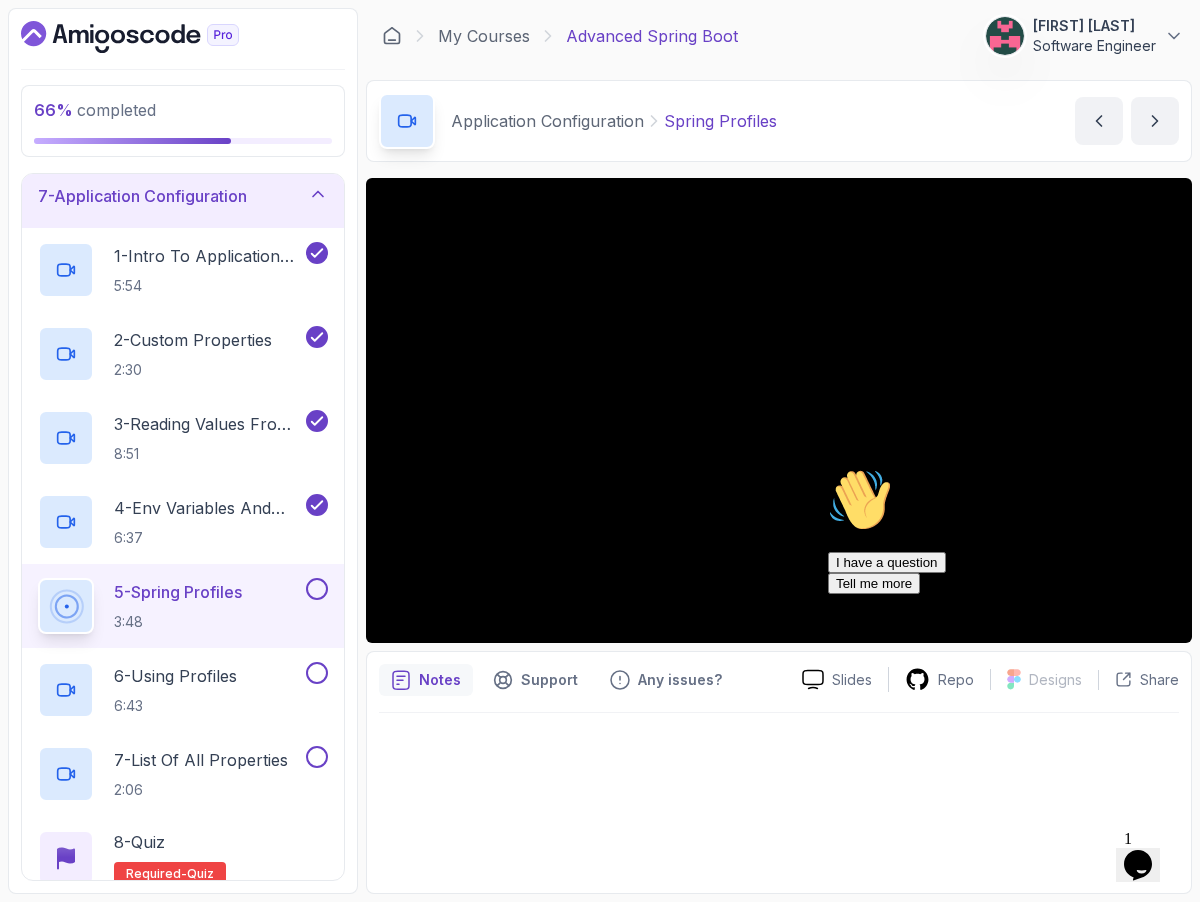 scroll, scrollTop: 402, scrollLeft: 0, axis: vertical 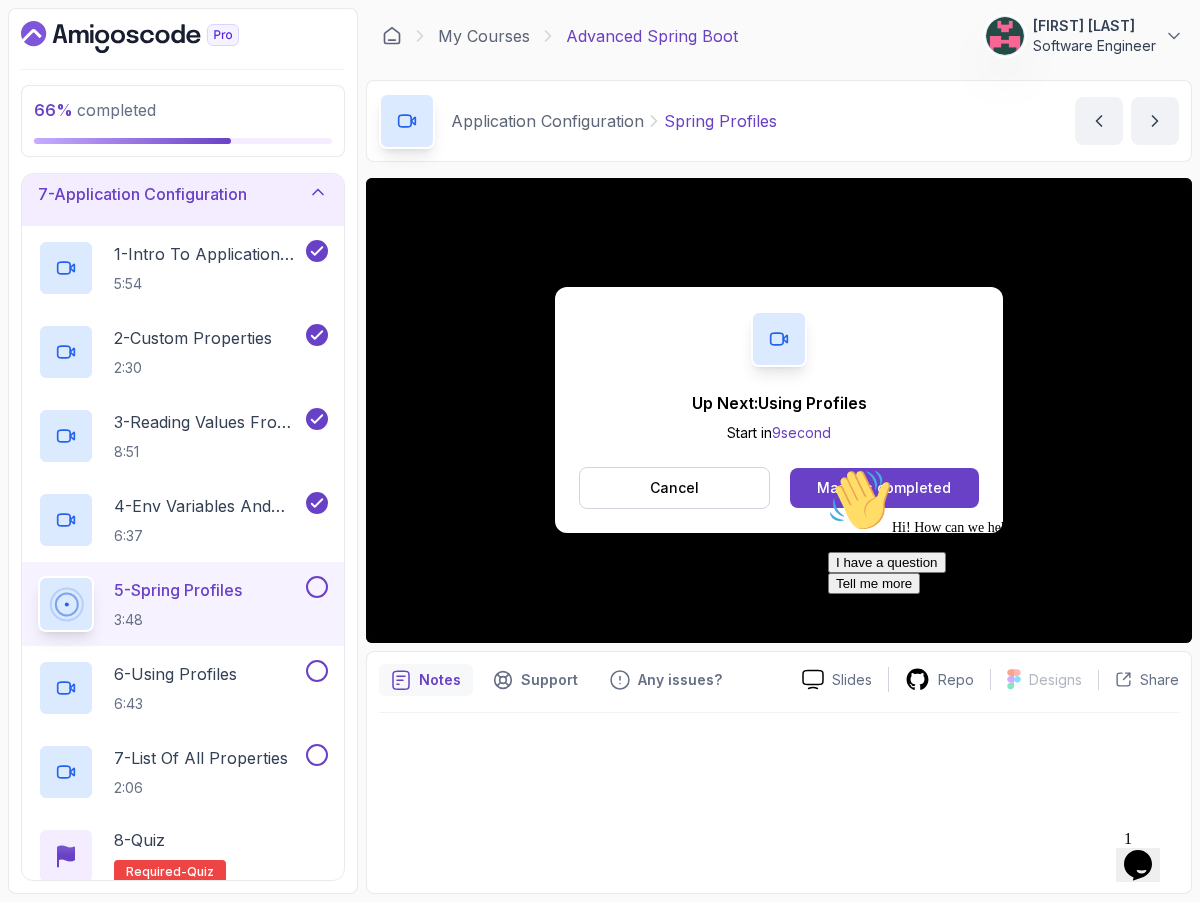 click on "Hi! How can we help? I have a question Tell me more" at bounding box center [1008, 531] 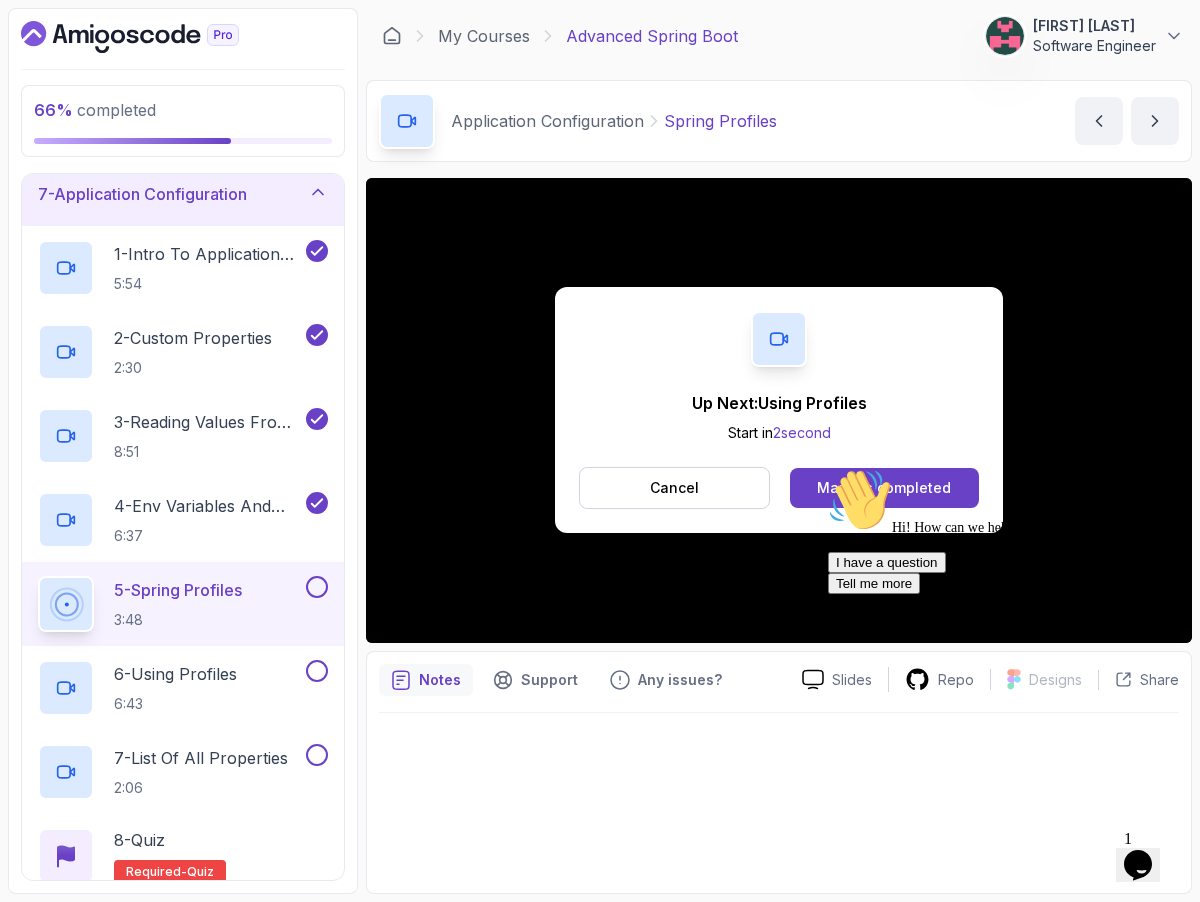 click on "Hi! How can we help? I have a question Tell me more" at bounding box center (1008, 531) 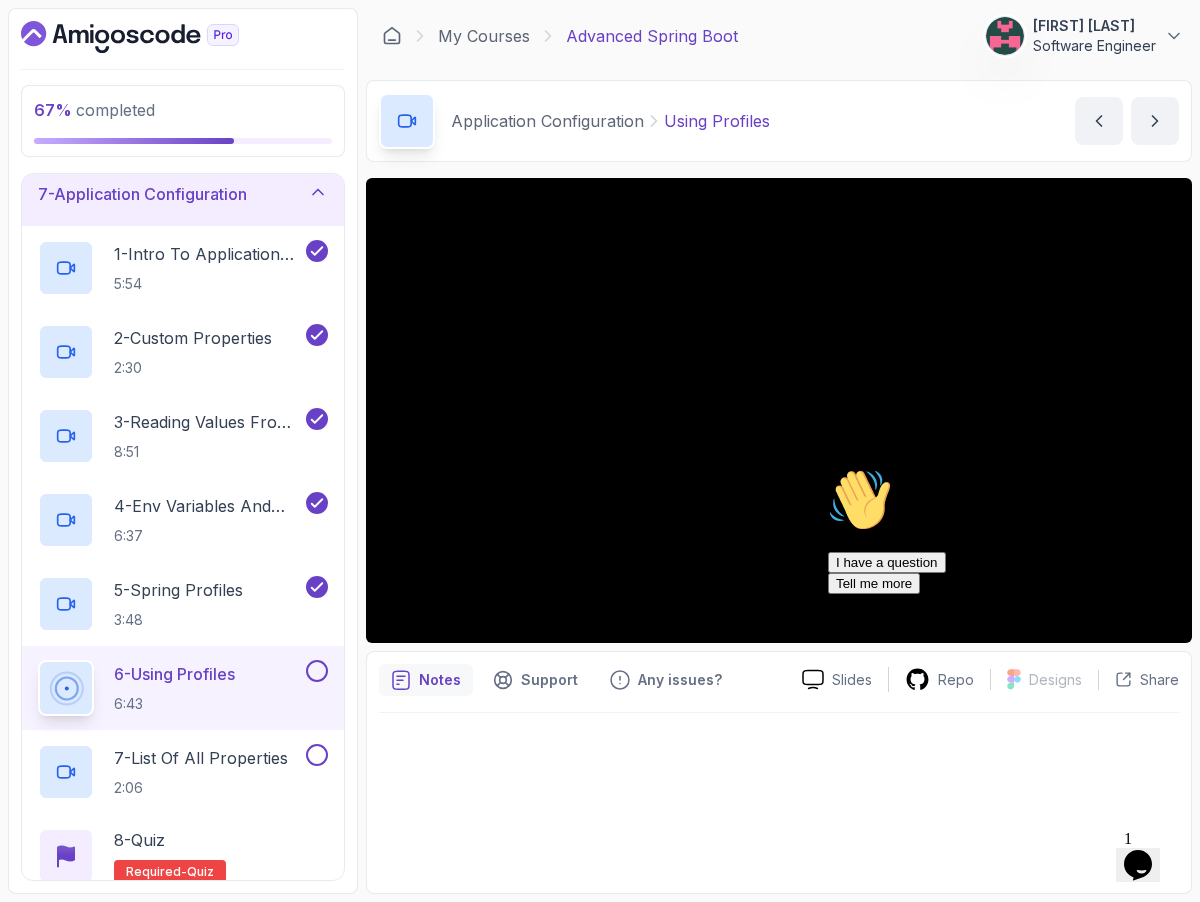 drag, startPoint x: 839, startPoint y: 467, endPoint x: 854, endPoint y: 465, distance: 15.132746 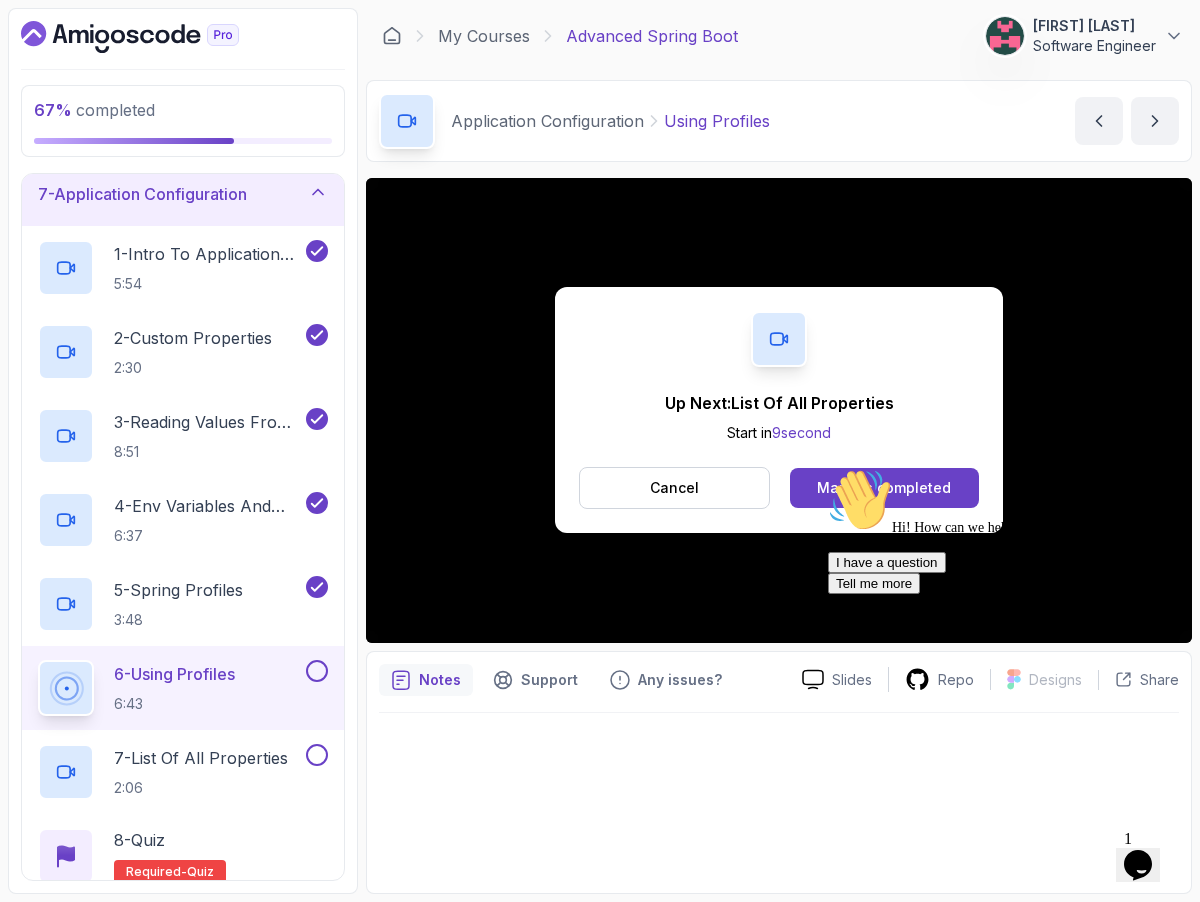 drag, startPoint x: 864, startPoint y: 519, endPoint x: 851, endPoint y: 500, distance: 23.021729 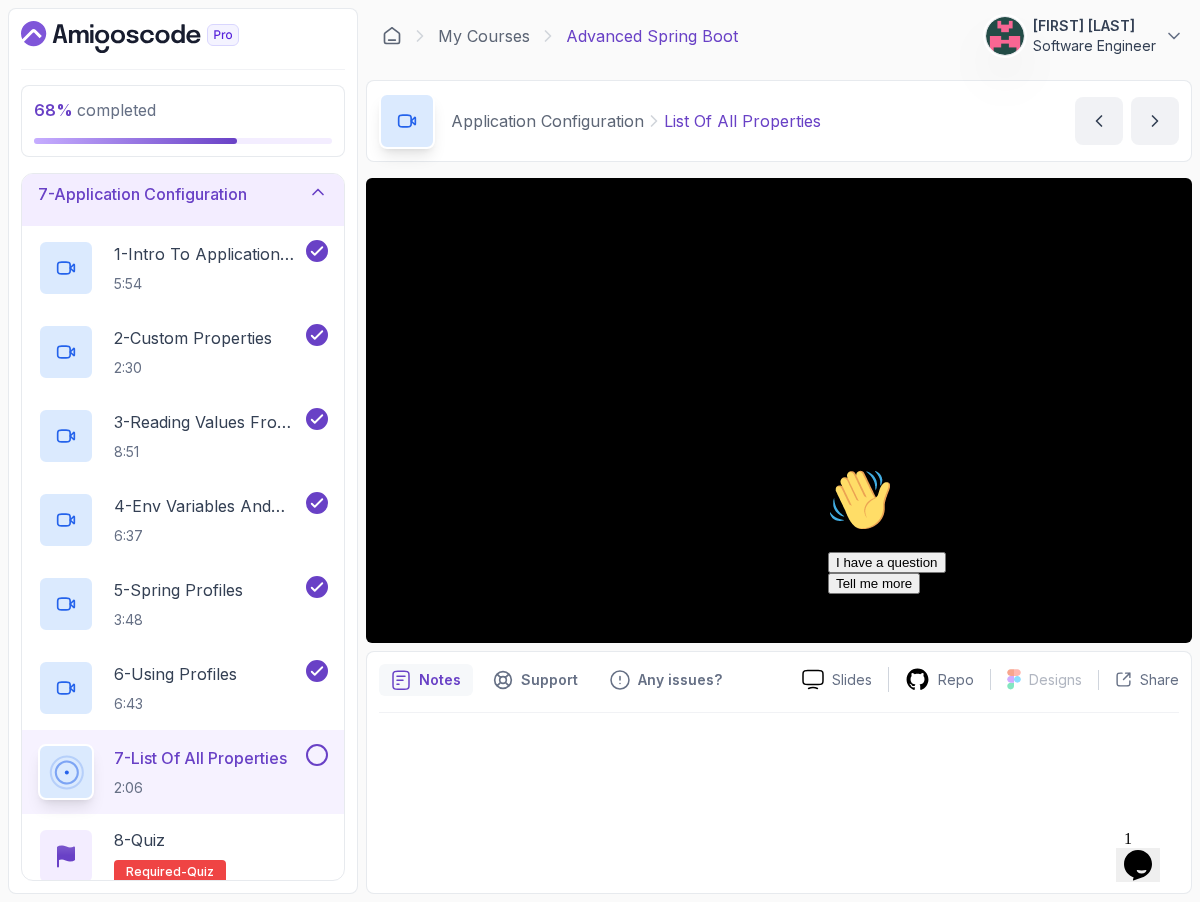 click on "I have a question Tell me more" at bounding box center (1008, 573) 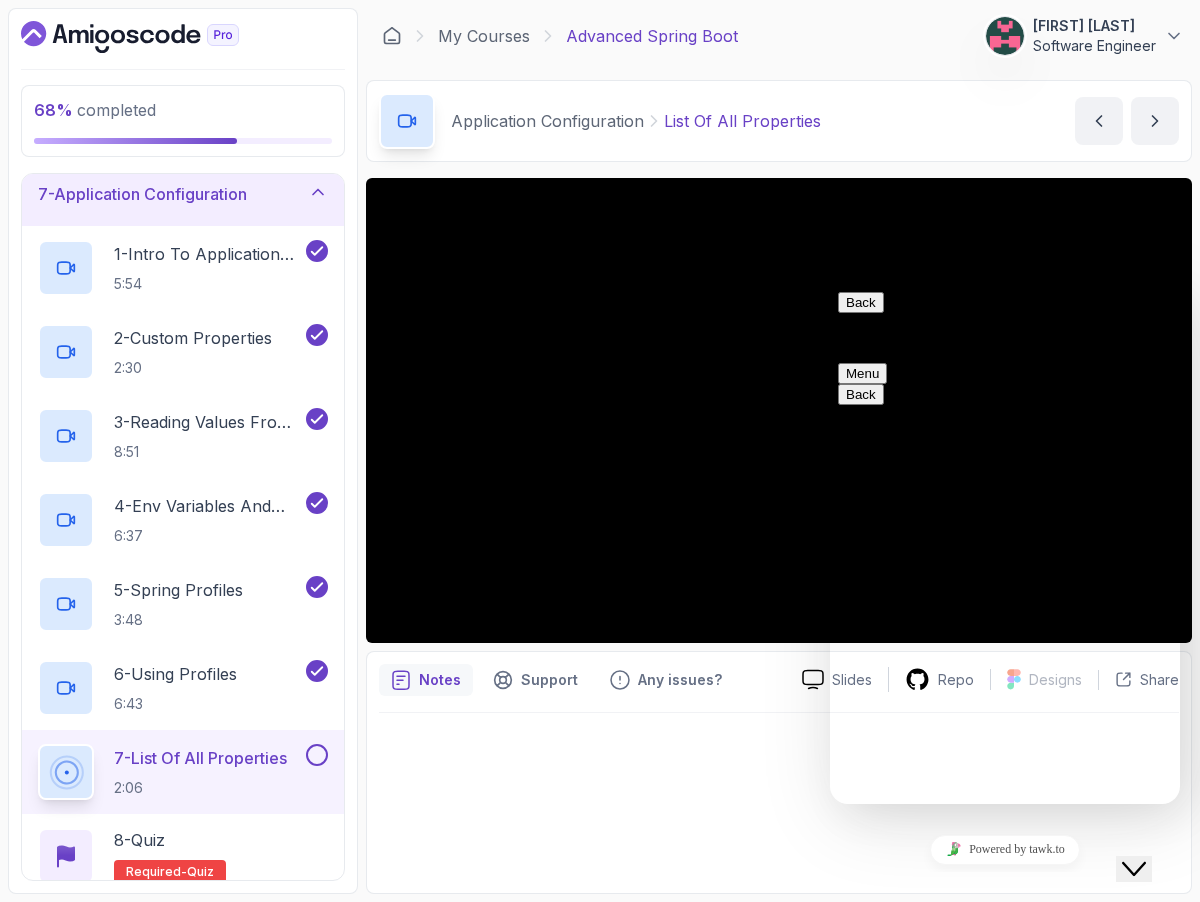 click on "Customer Support   Hi! How can we help? [TIME] I have a question Tell me more" at bounding box center [1005, 1189] 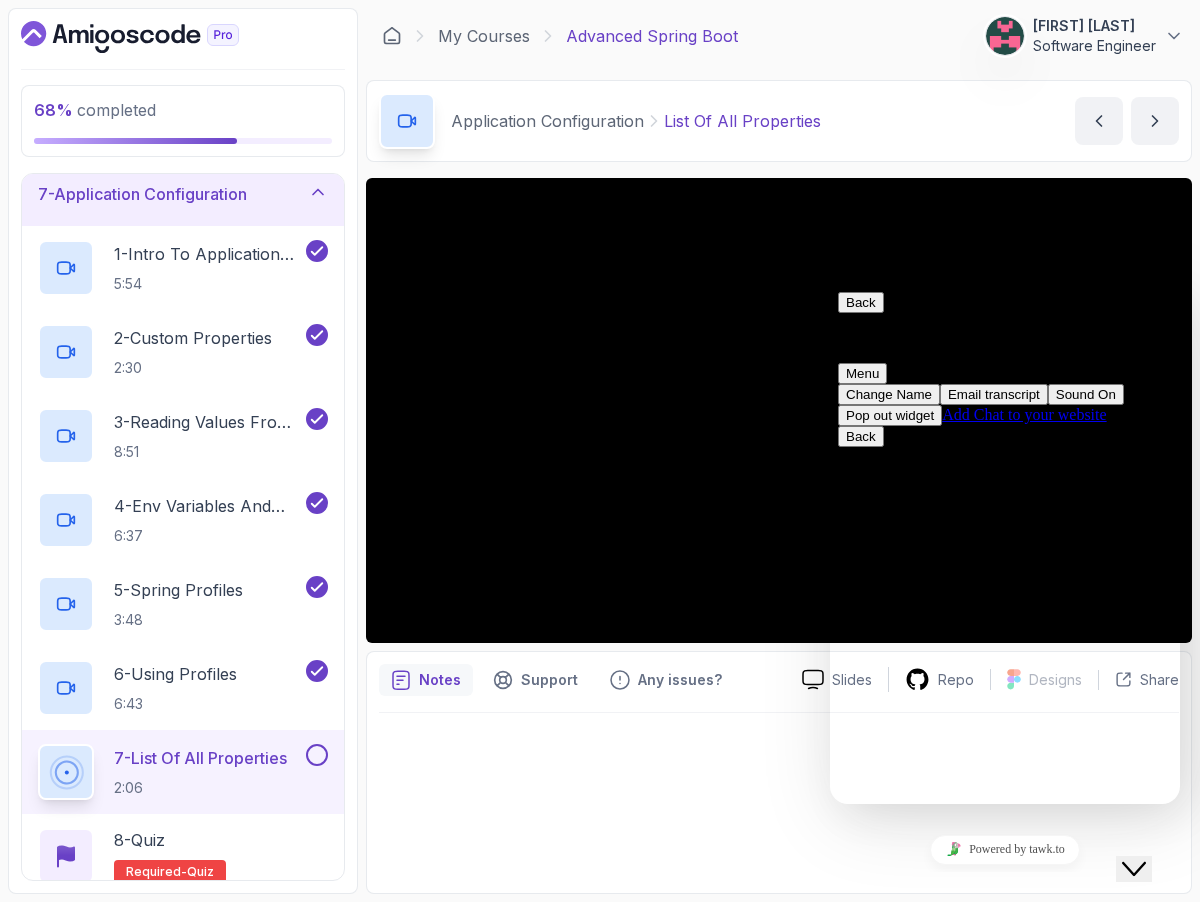 click on "Back" at bounding box center [861, 302] 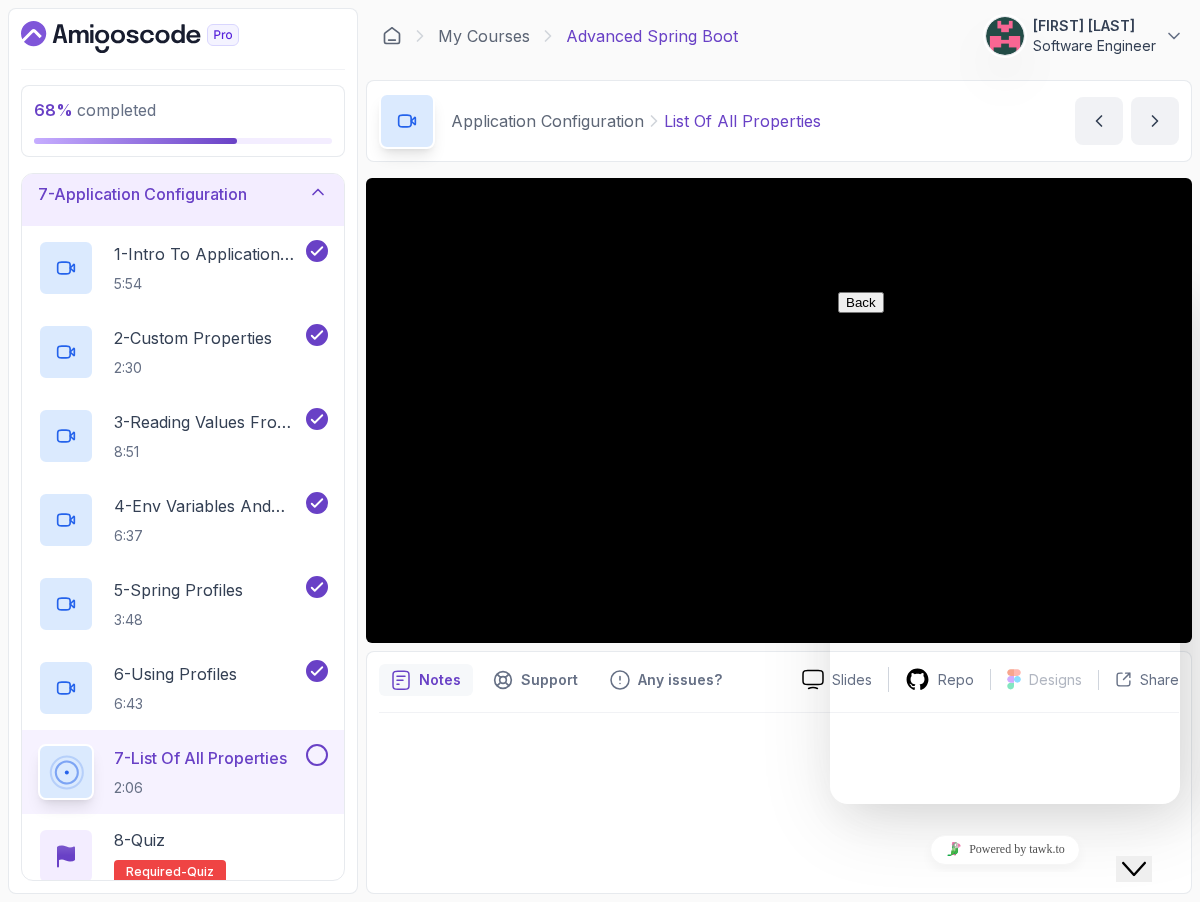 click on "Close Chat This icon closes the chat window." at bounding box center (1134, 869) 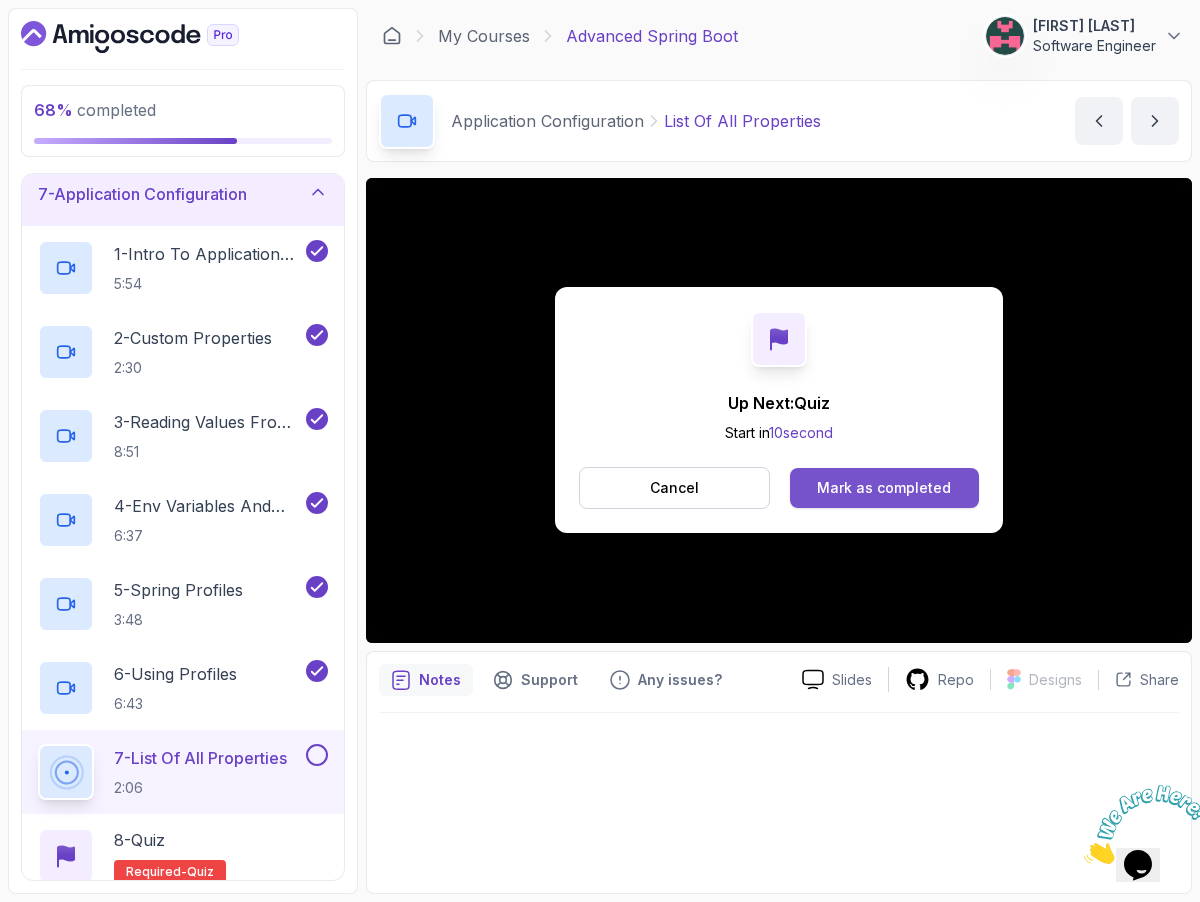 click on "Mark as completed" at bounding box center (884, 488) 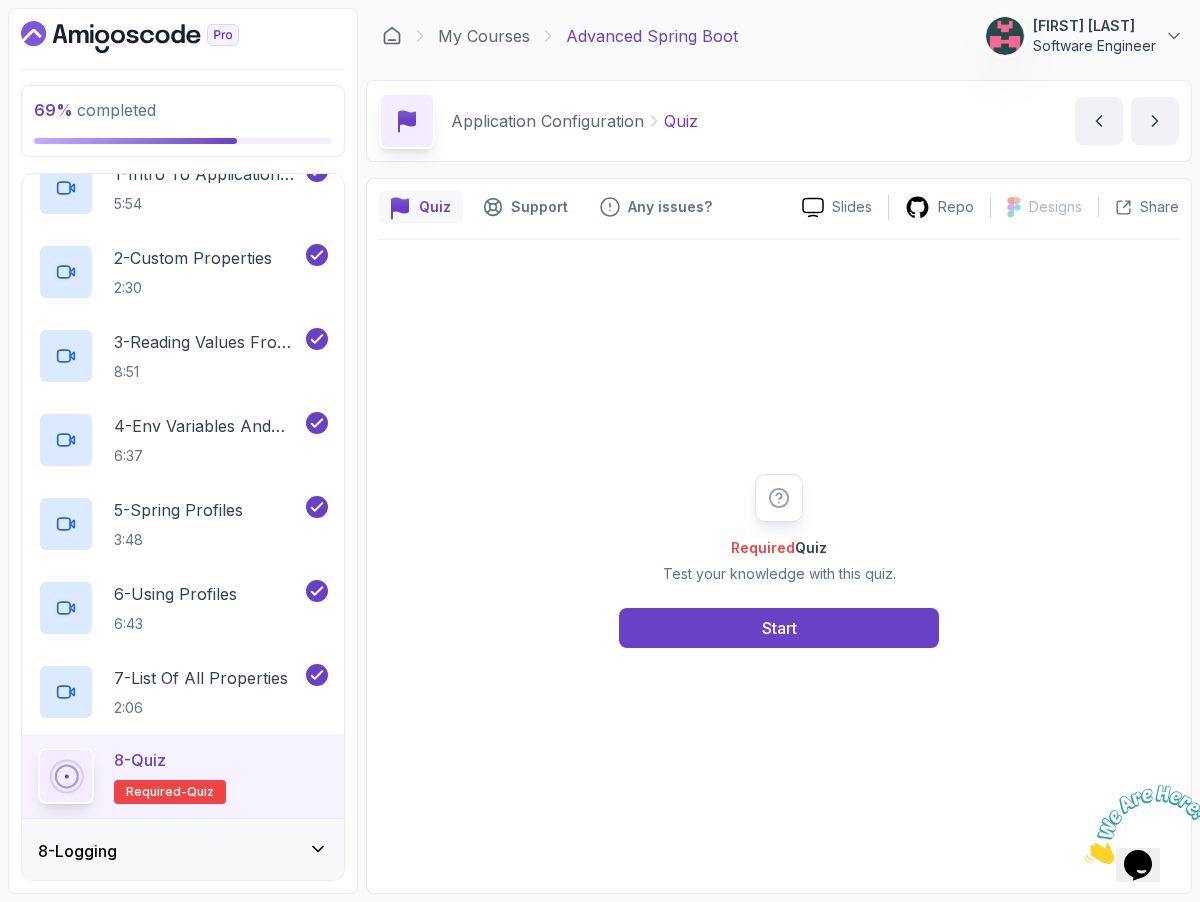 scroll, scrollTop: 545, scrollLeft: 0, axis: vertical 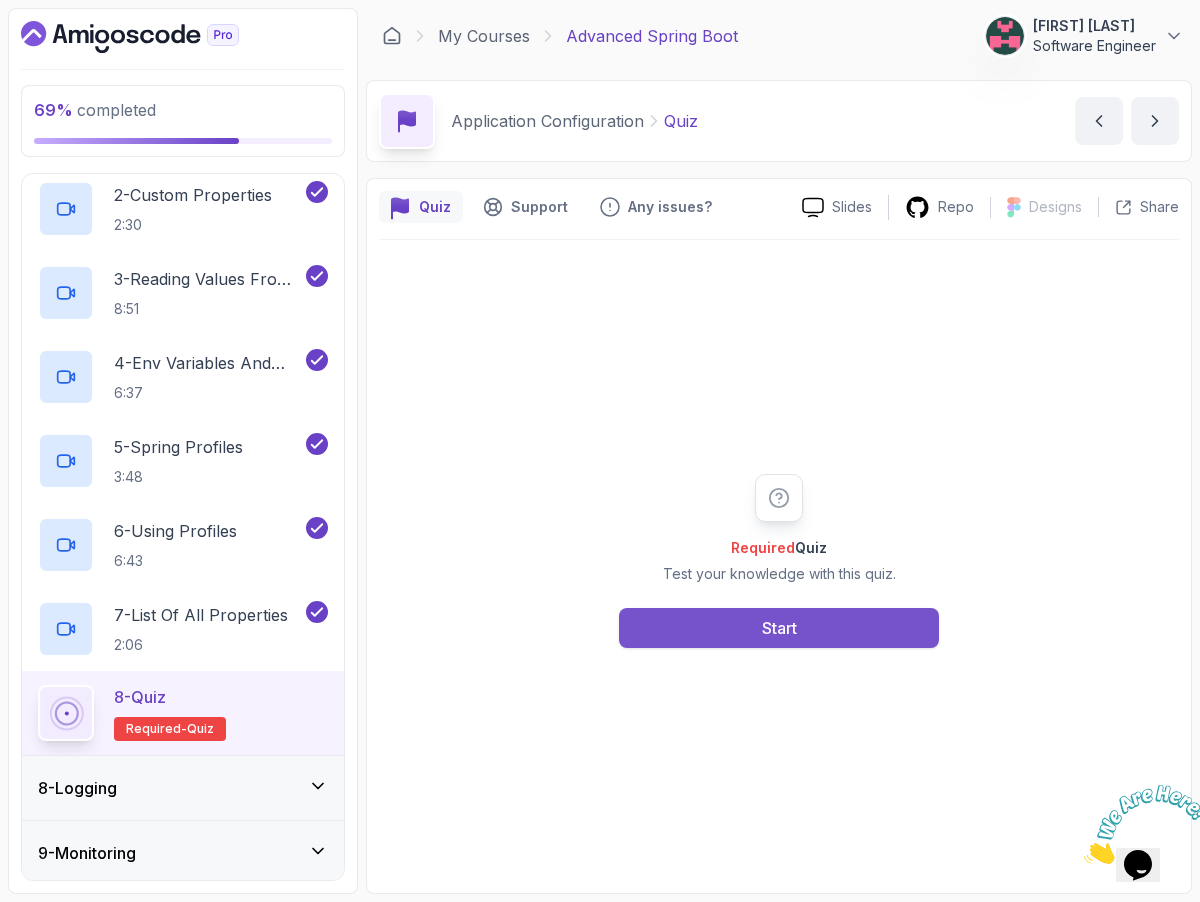 click on "Start" at bounding box center (779, 628) 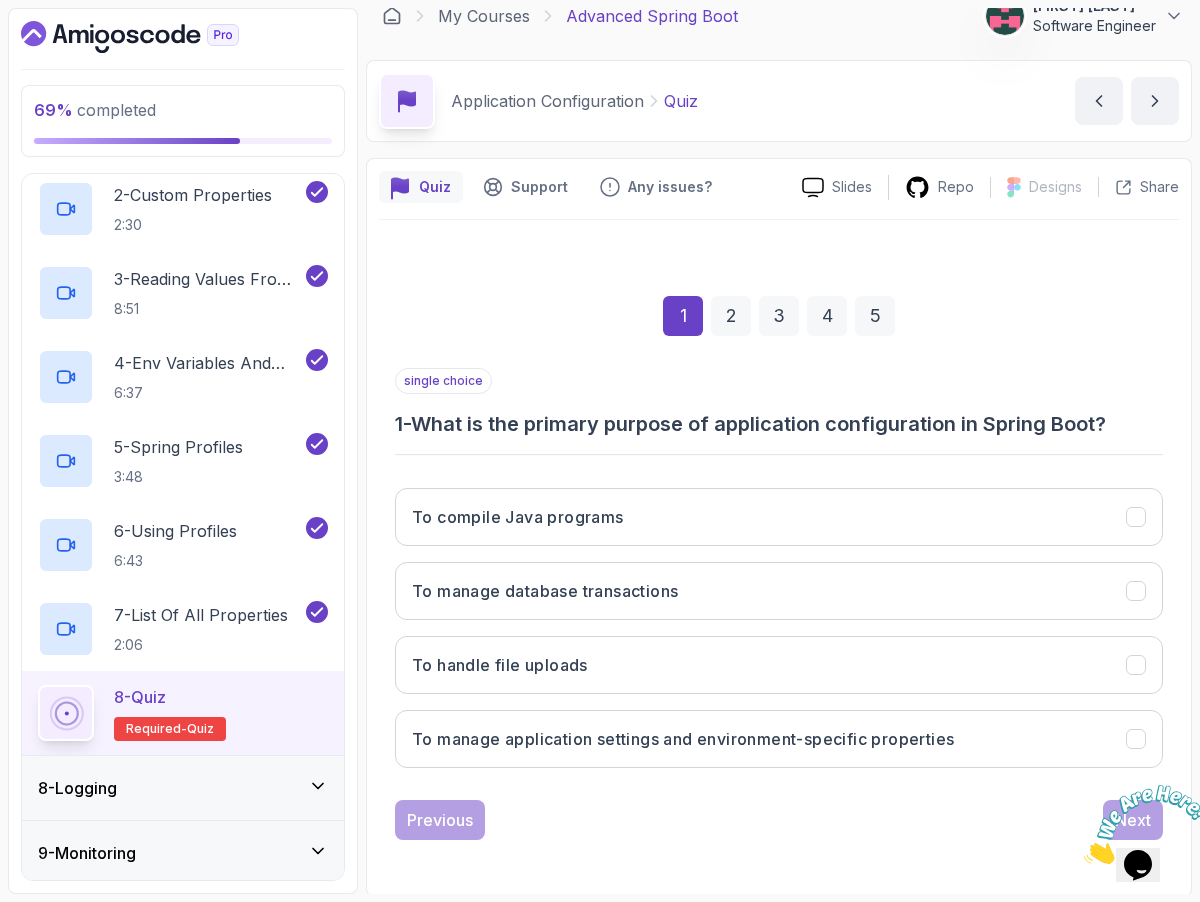 scroll, scrollTop: 23, scrollLeft: 0, axis: vertical 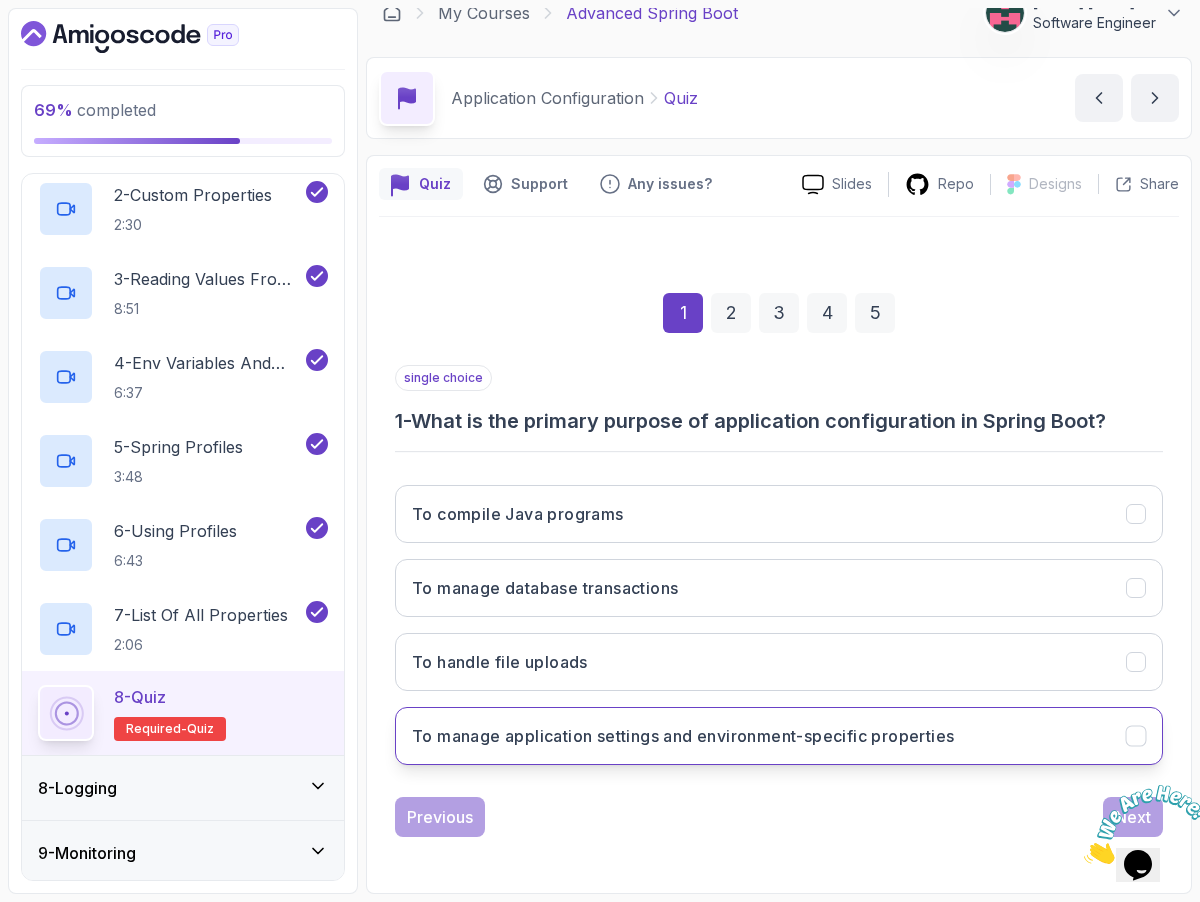 click on "To manage application settings and environment-specific properties" at bounding box center (683, 736) 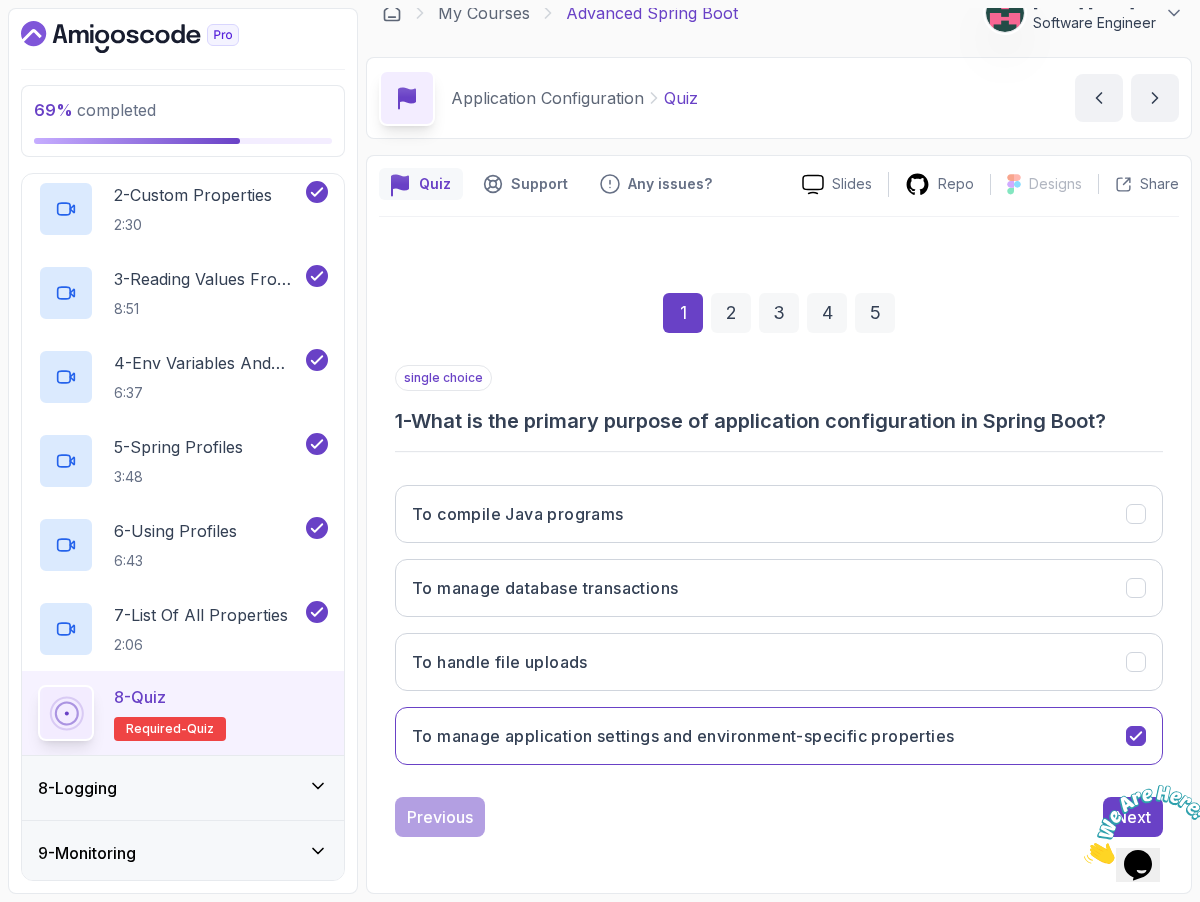 click at bounding box center (1084, 858) 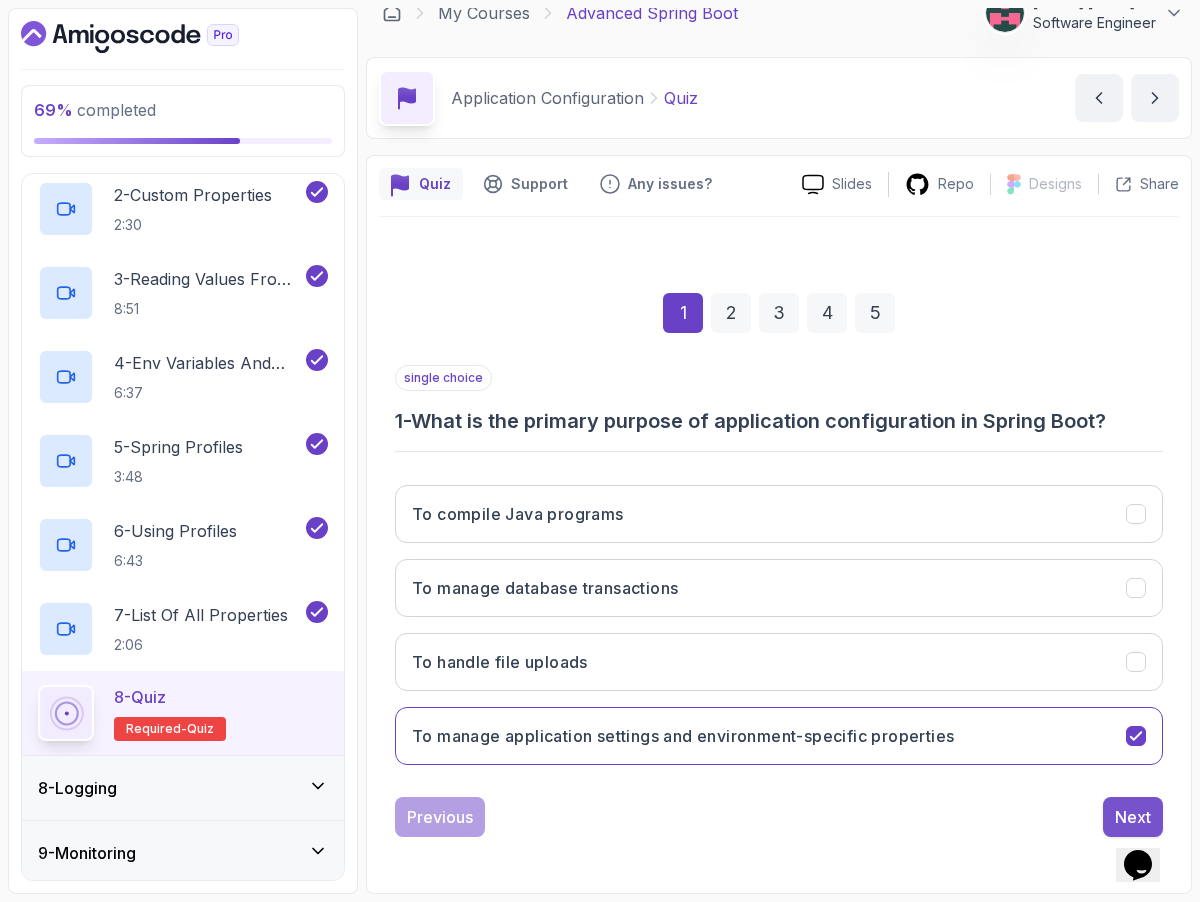 click on "Next" at bounding box center [1133, 817] 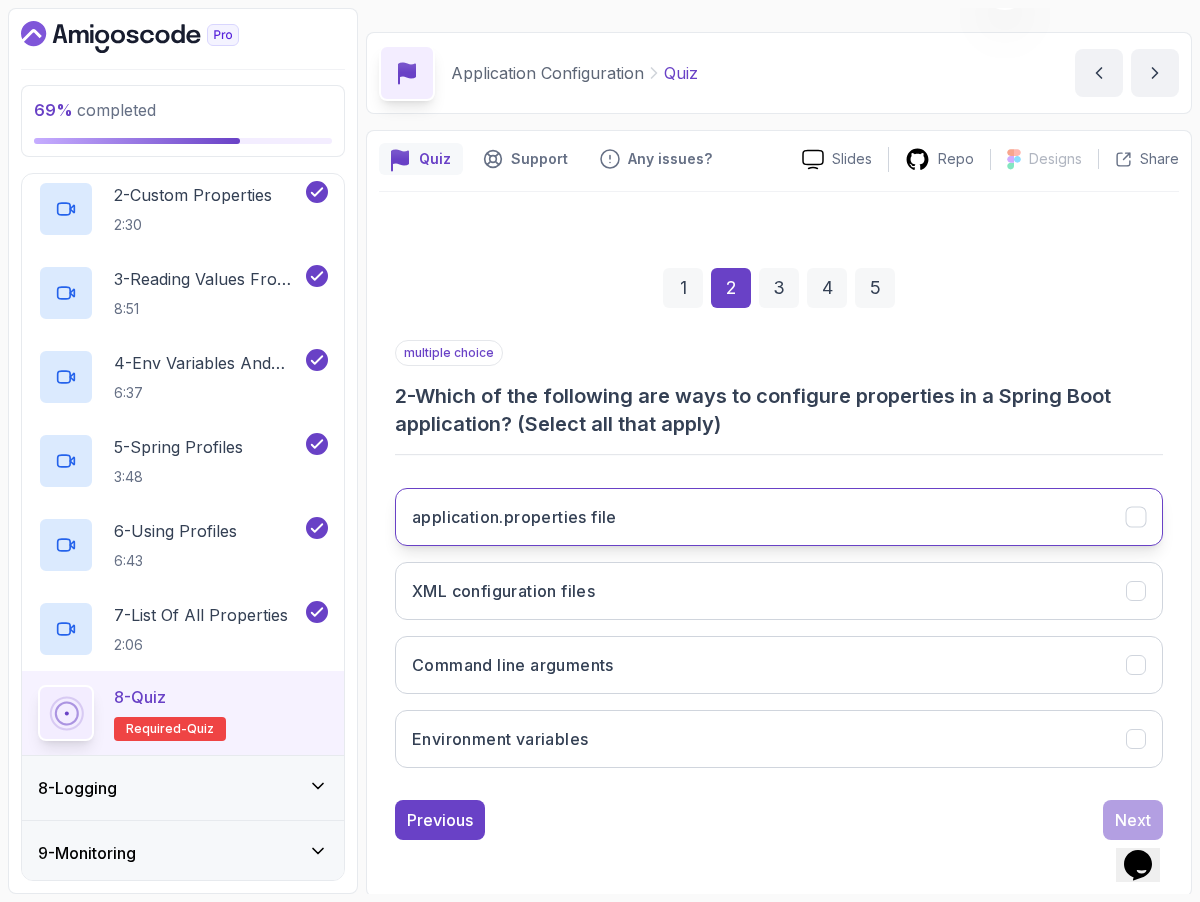 scroll, scrollTop: 51, scrollLeft: 0, axis: vertical 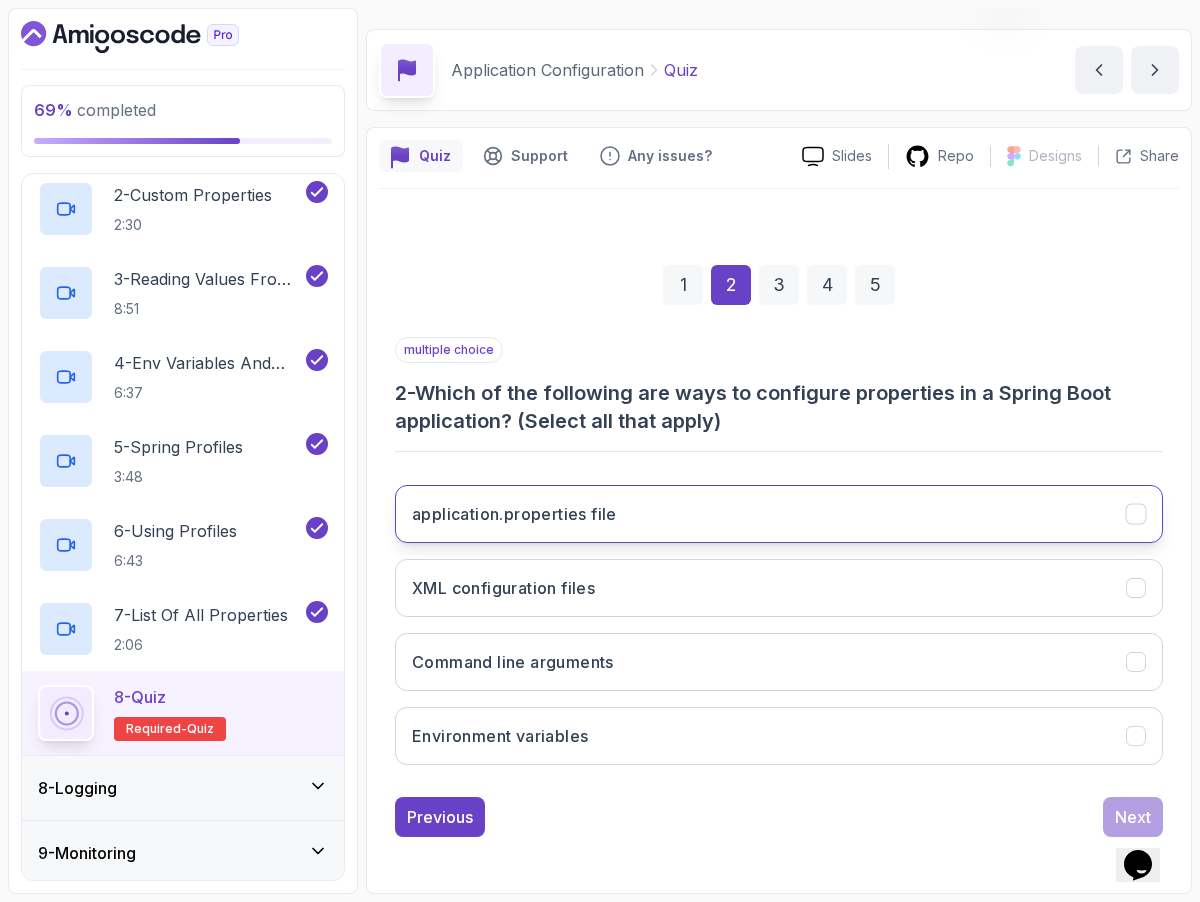 click on "application.properties file" at bounding box center (779, 514) 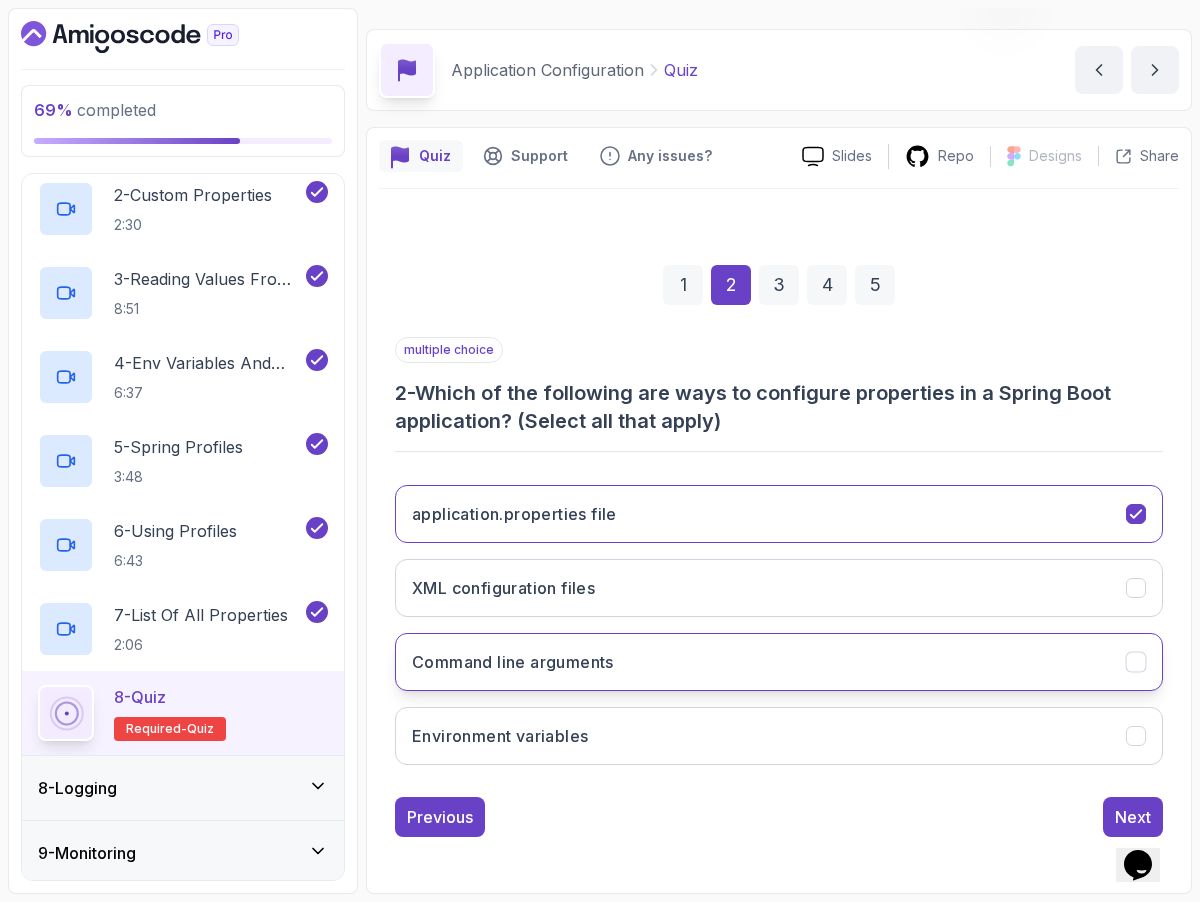 click on "Command line arguments" at bounding box center (779, 662) 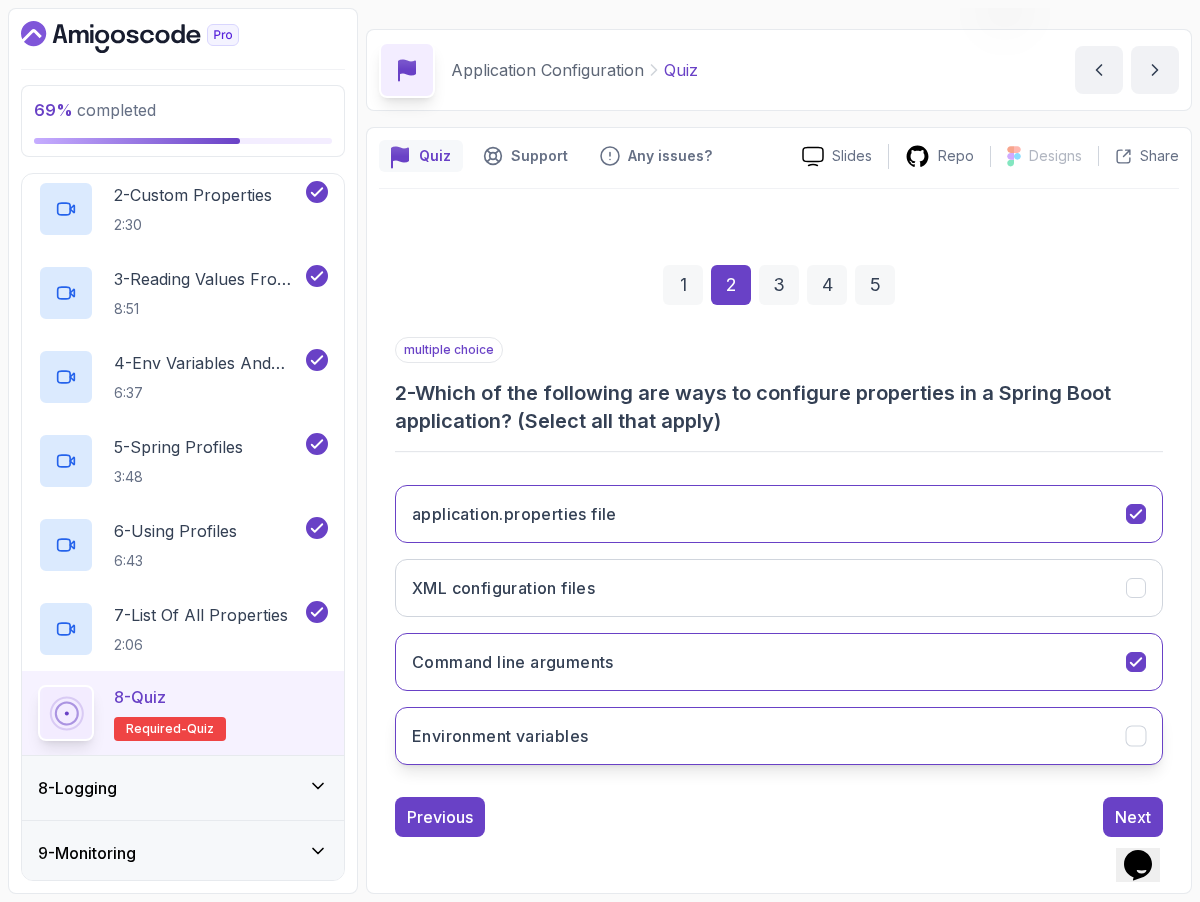 click on "Environment variables" at bounding box center (779, 736) 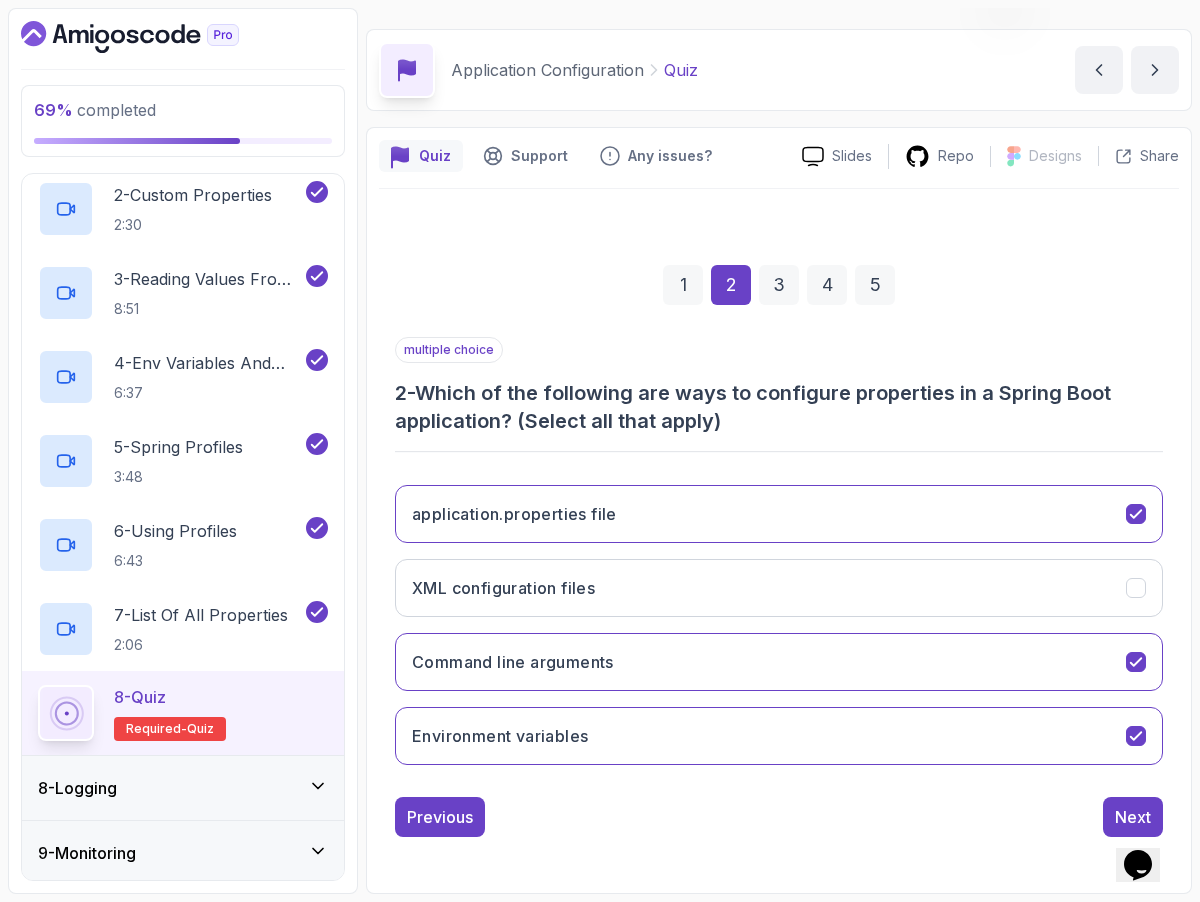 click on "multiple choice 2  -  Which of the following are ways to configure properties in a Spring Boot application? (Select all that apply) application.properties file XML configuration files Command line arguments Environment variables Previous Next" at bounding box center (779, 587) 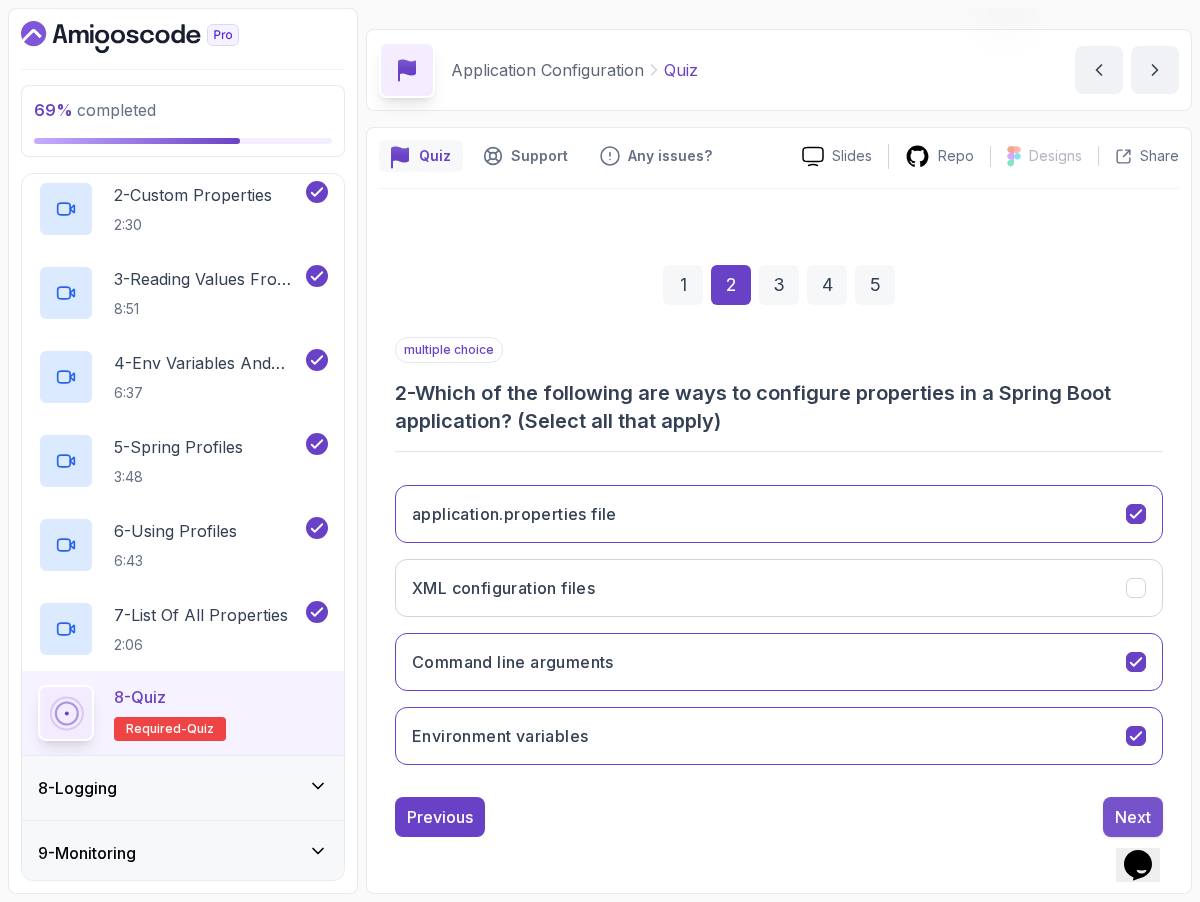 click on "Next" at bounding box center [1133, 817] 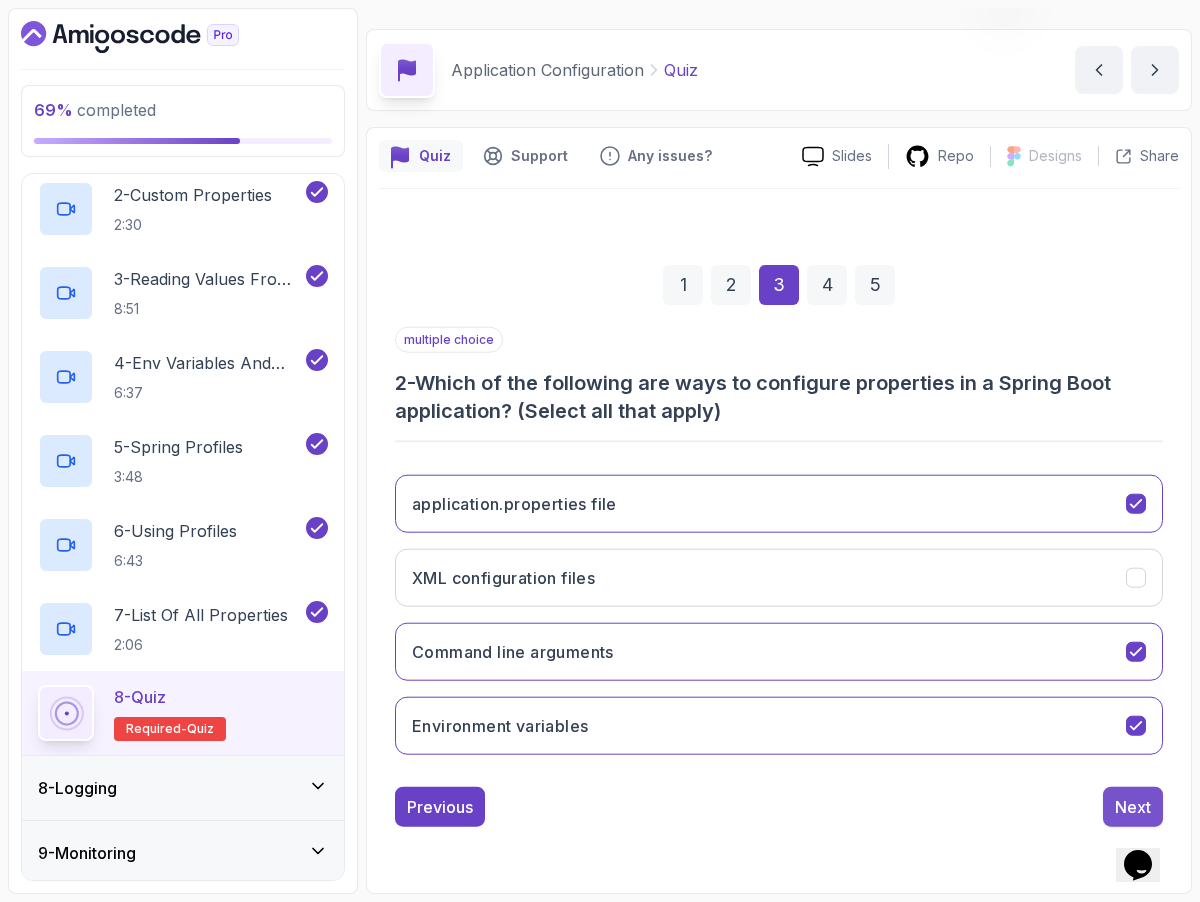 scroll, scrollTop: 23, scrollLeft: 0, axis: vertical 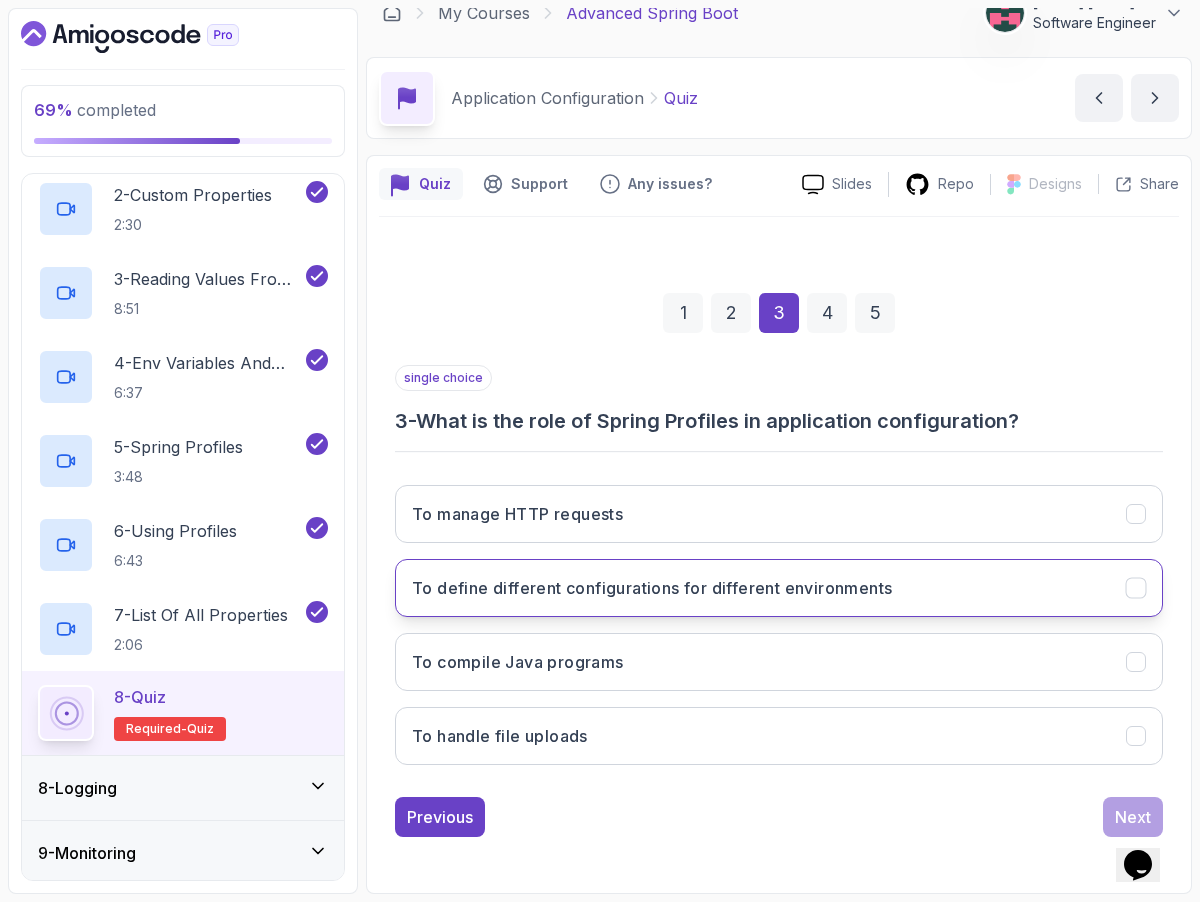 click on "To define different configurations for different environments" at bounding box center [652, 588] 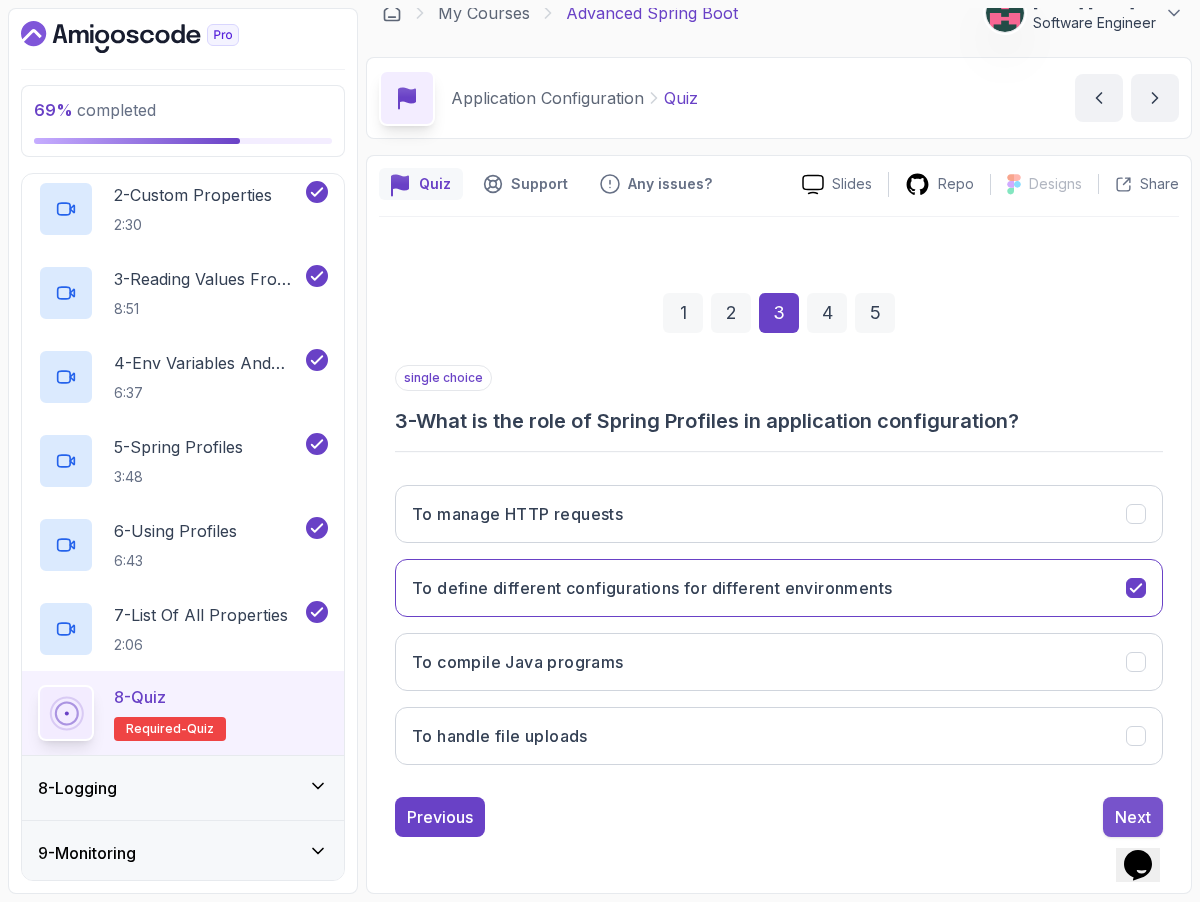 click on "Next" at bounding box center [1133, 817] 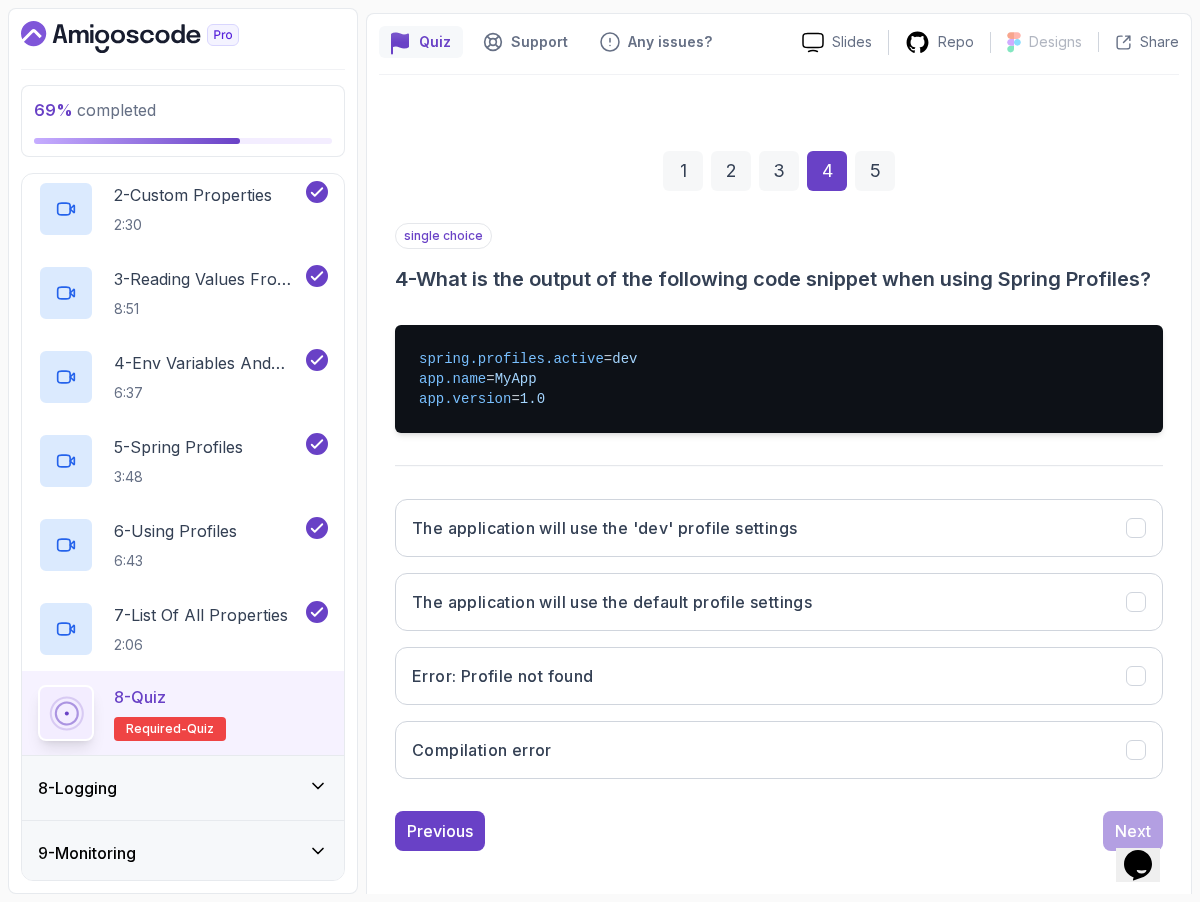 scroll, scrollTop: 207, scrollLeft: 0, axis: vertical 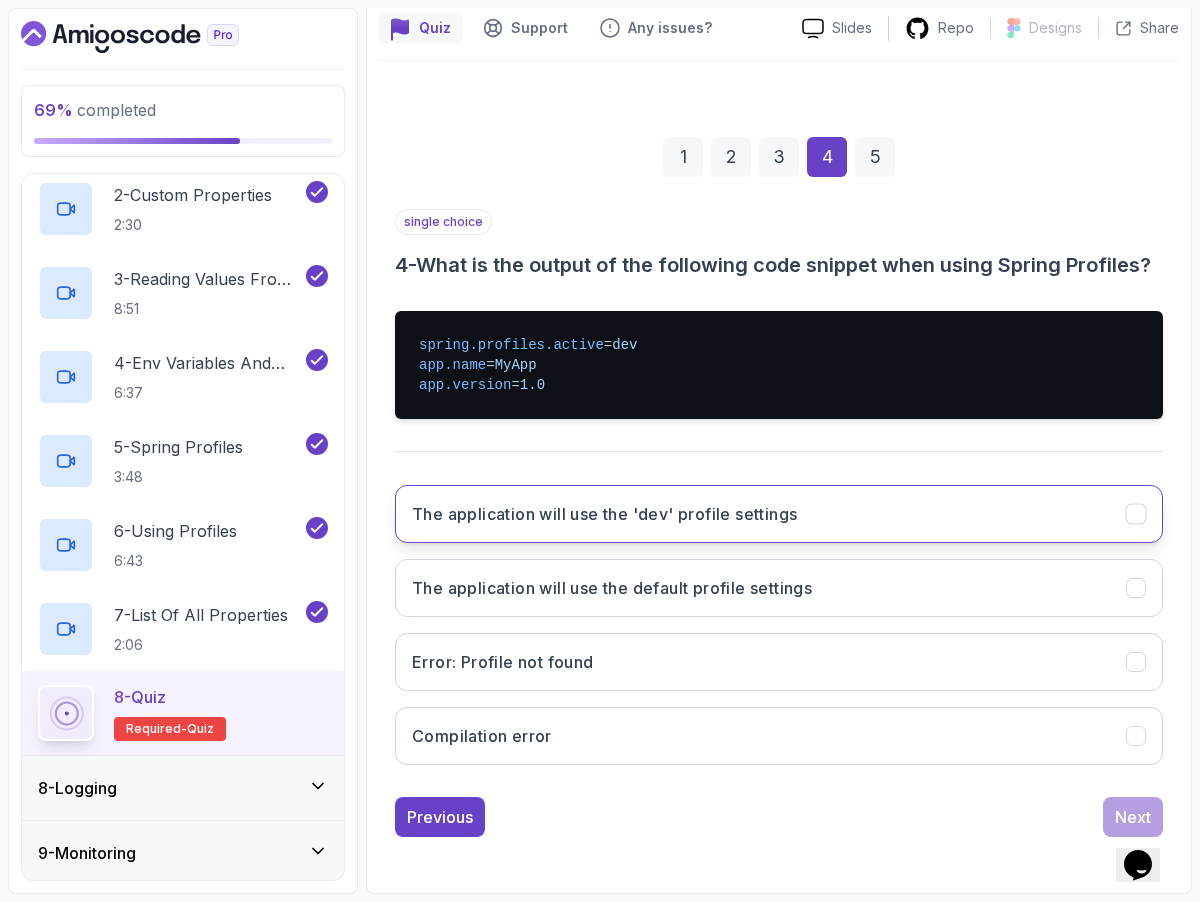 click on "The application will use the 'dev' profile settings" at bounding box center (779, 514) 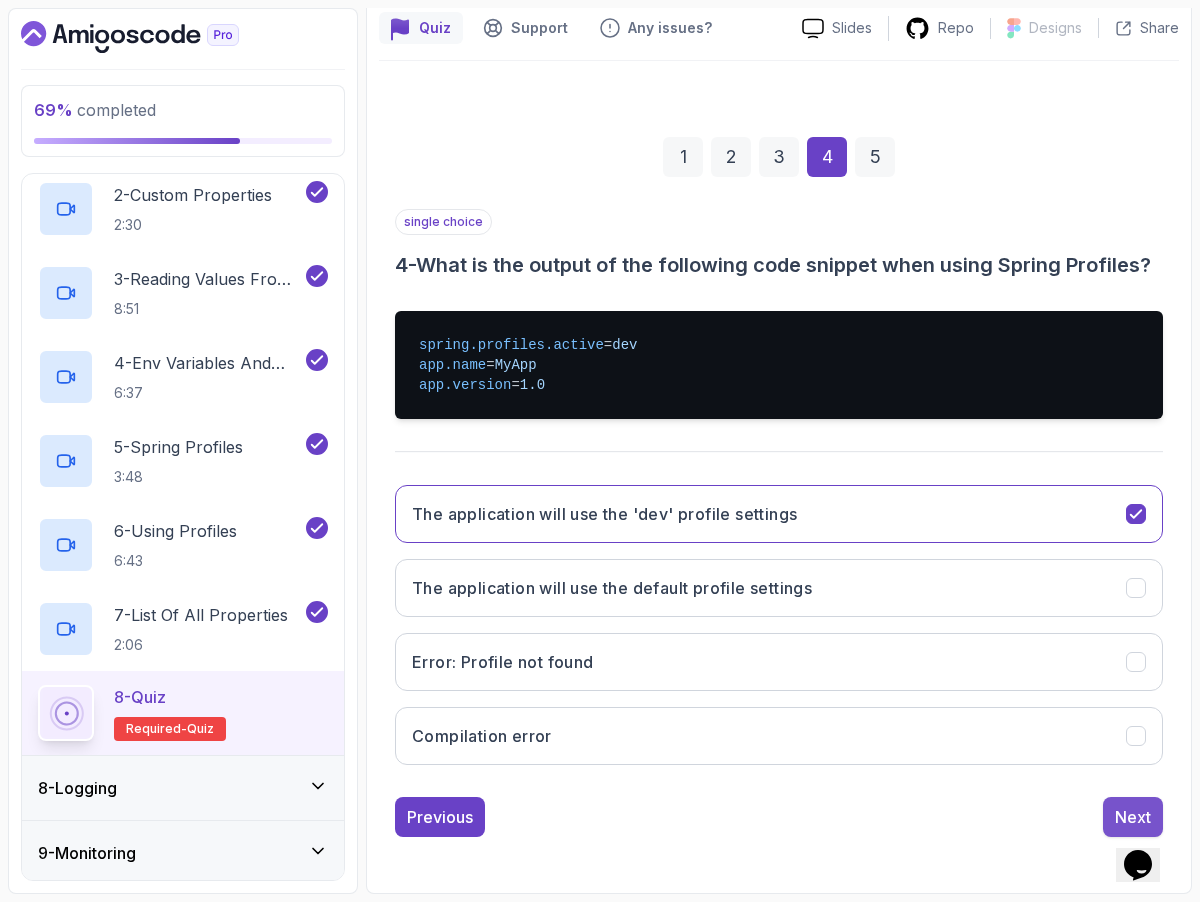 click on "Next" at bounding box center (1133, 817) 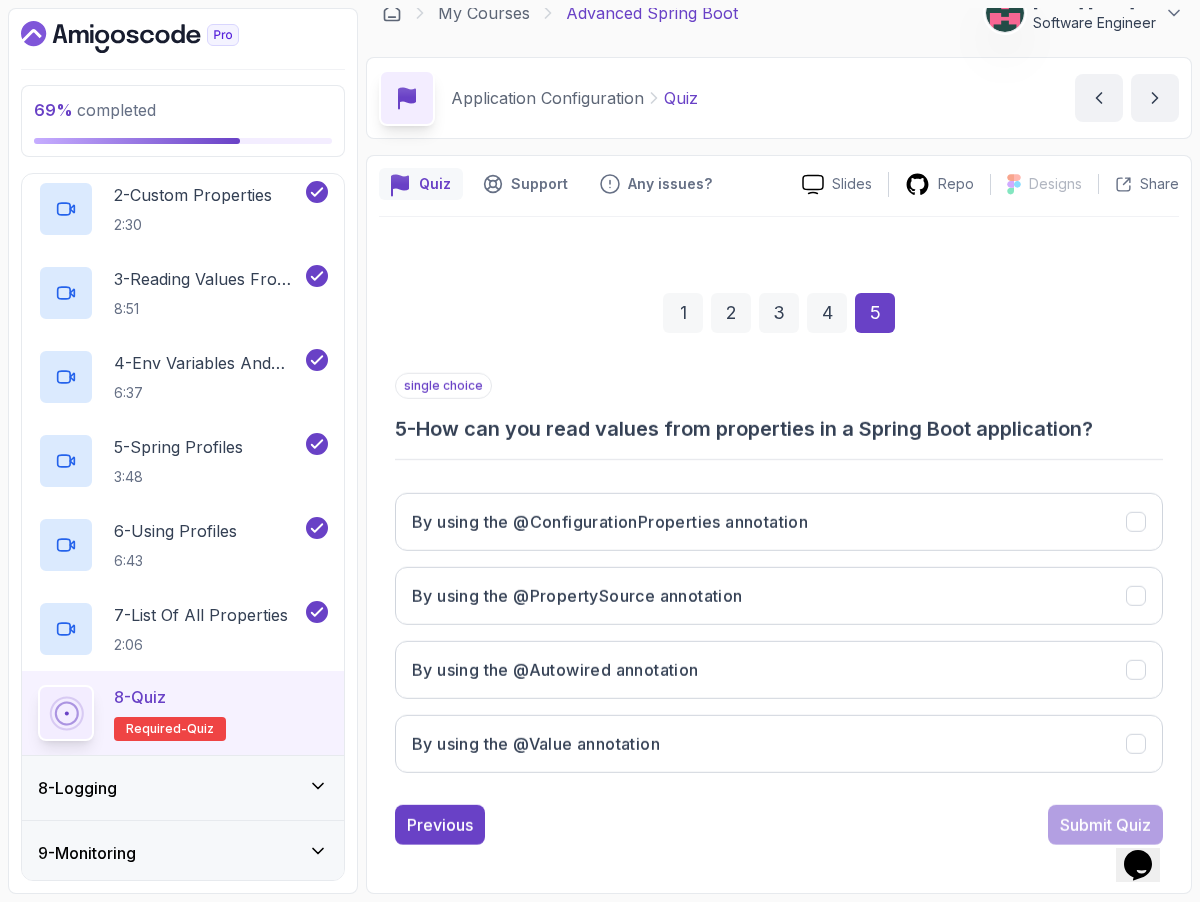 scroll, scrollTop: 23, scrollLeft: 0, axis: vertical 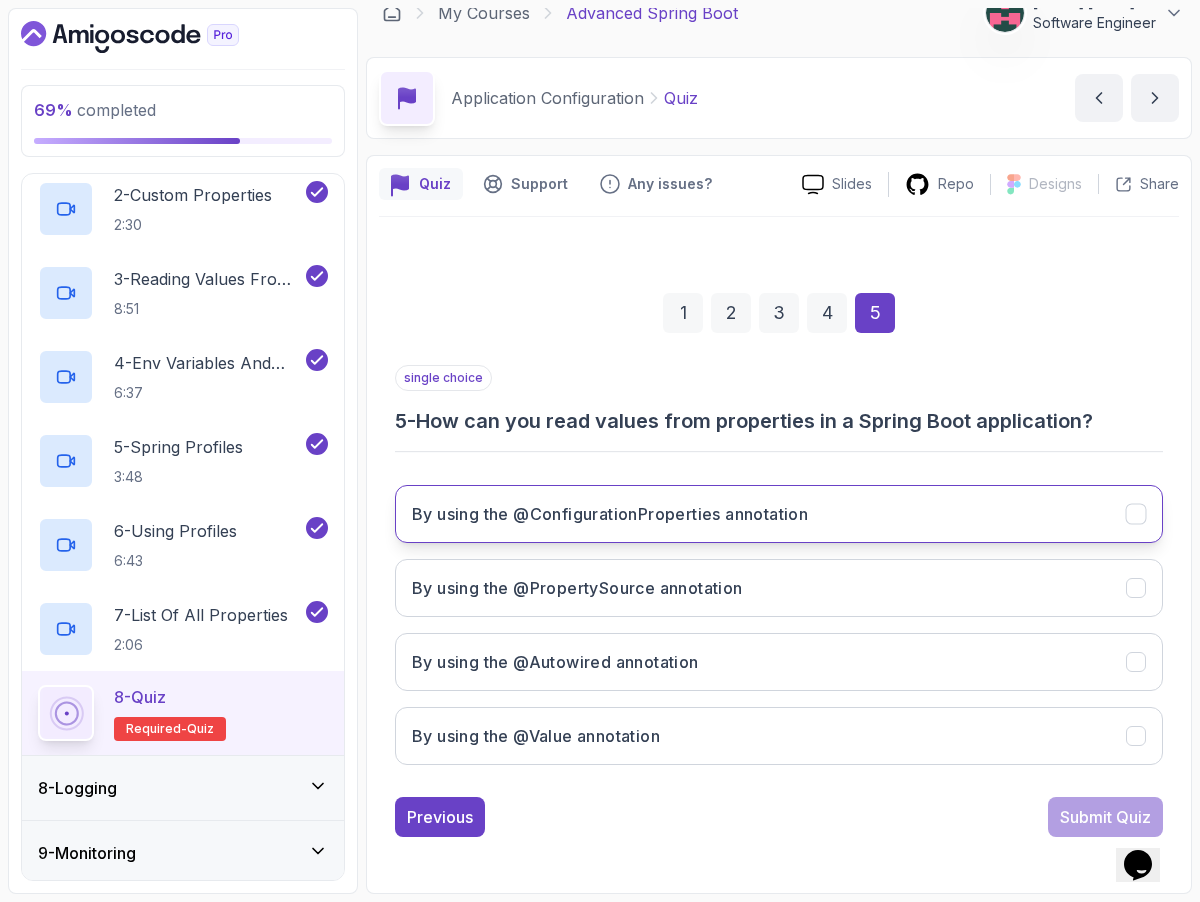 click on "By using the @ConfigurationProperties annotation" at bounding box center [779, 514] 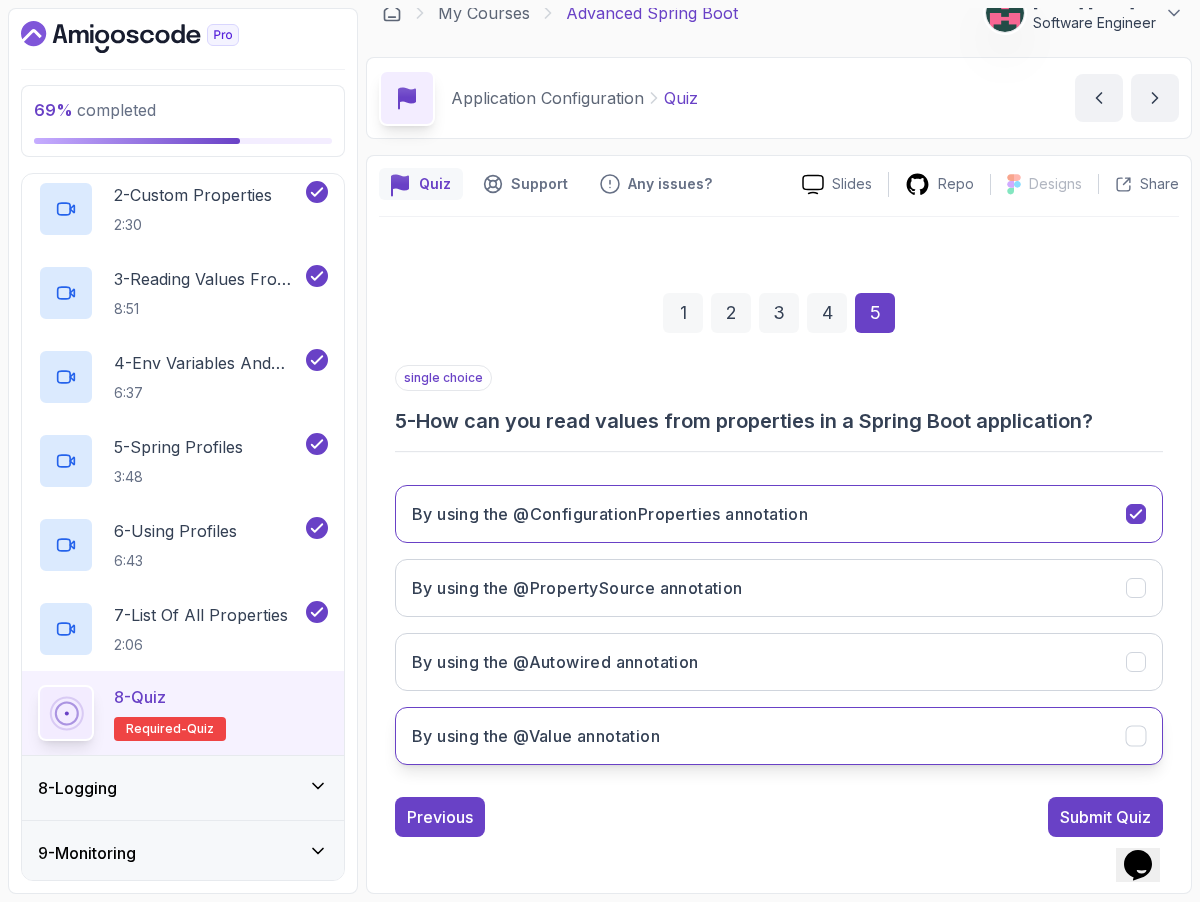 click on "By using the @Value annotation" at bounding box center (779, 736) 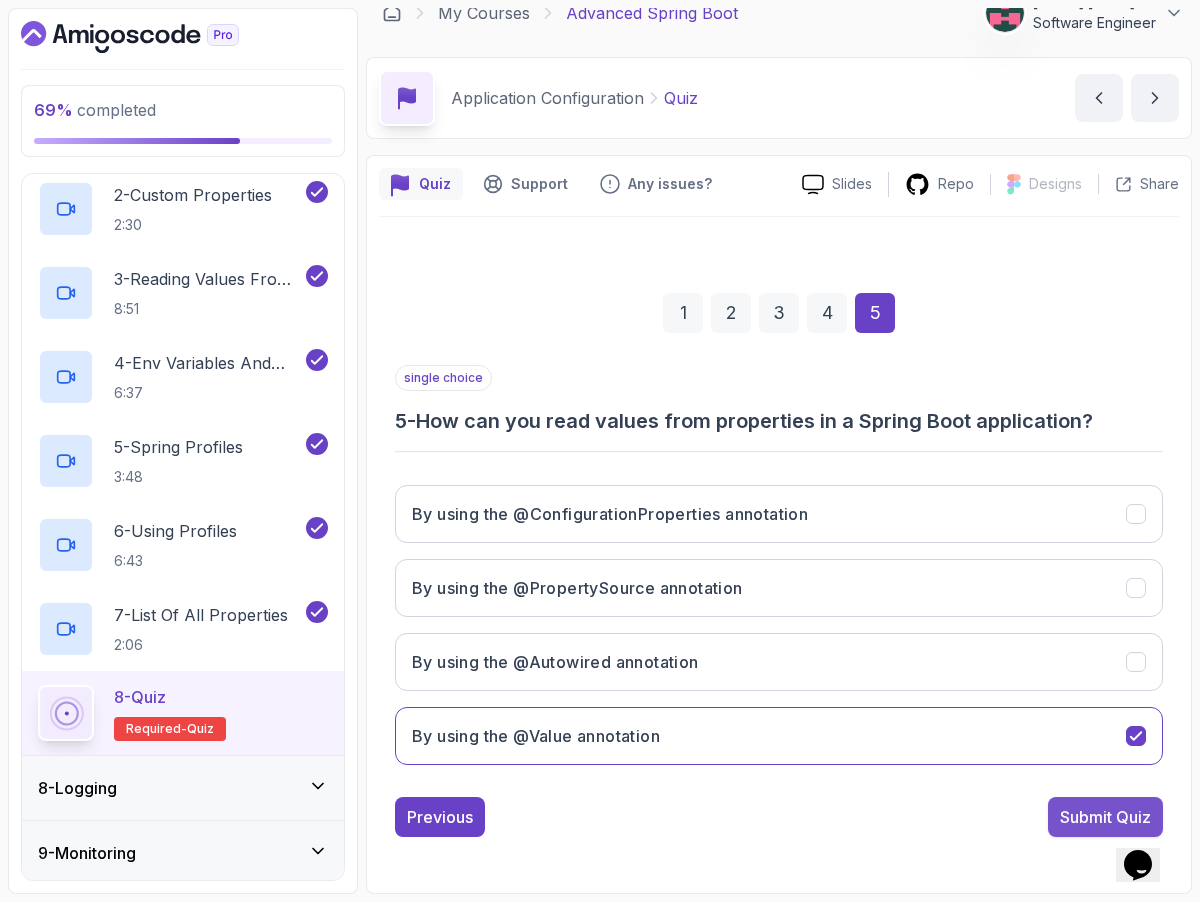 click on "Submit Quiz" at bounding box center (1105, 817) 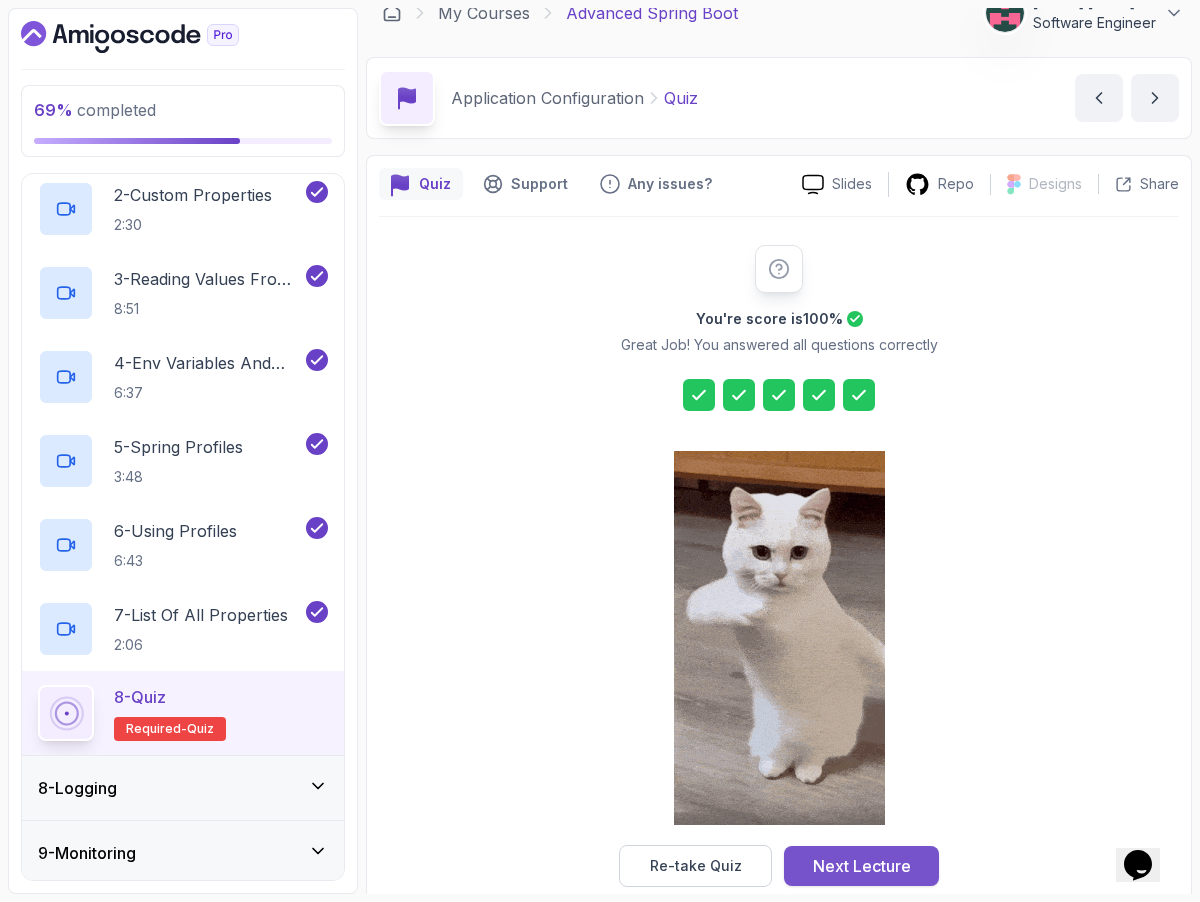click on "Next Lecture" at bounding box center [861, 866] 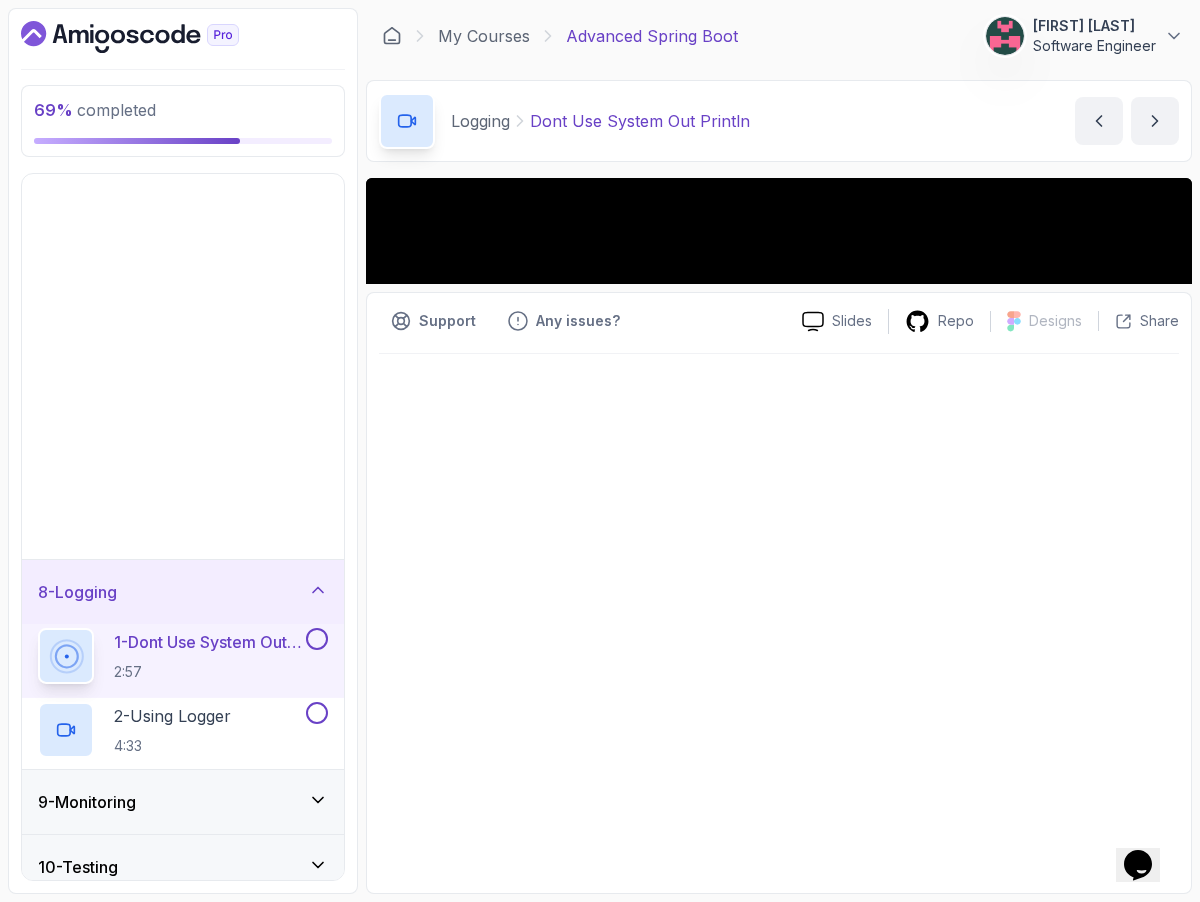 scroll, scrollTop: 141, scrollLeft: 0, axis: vertical 